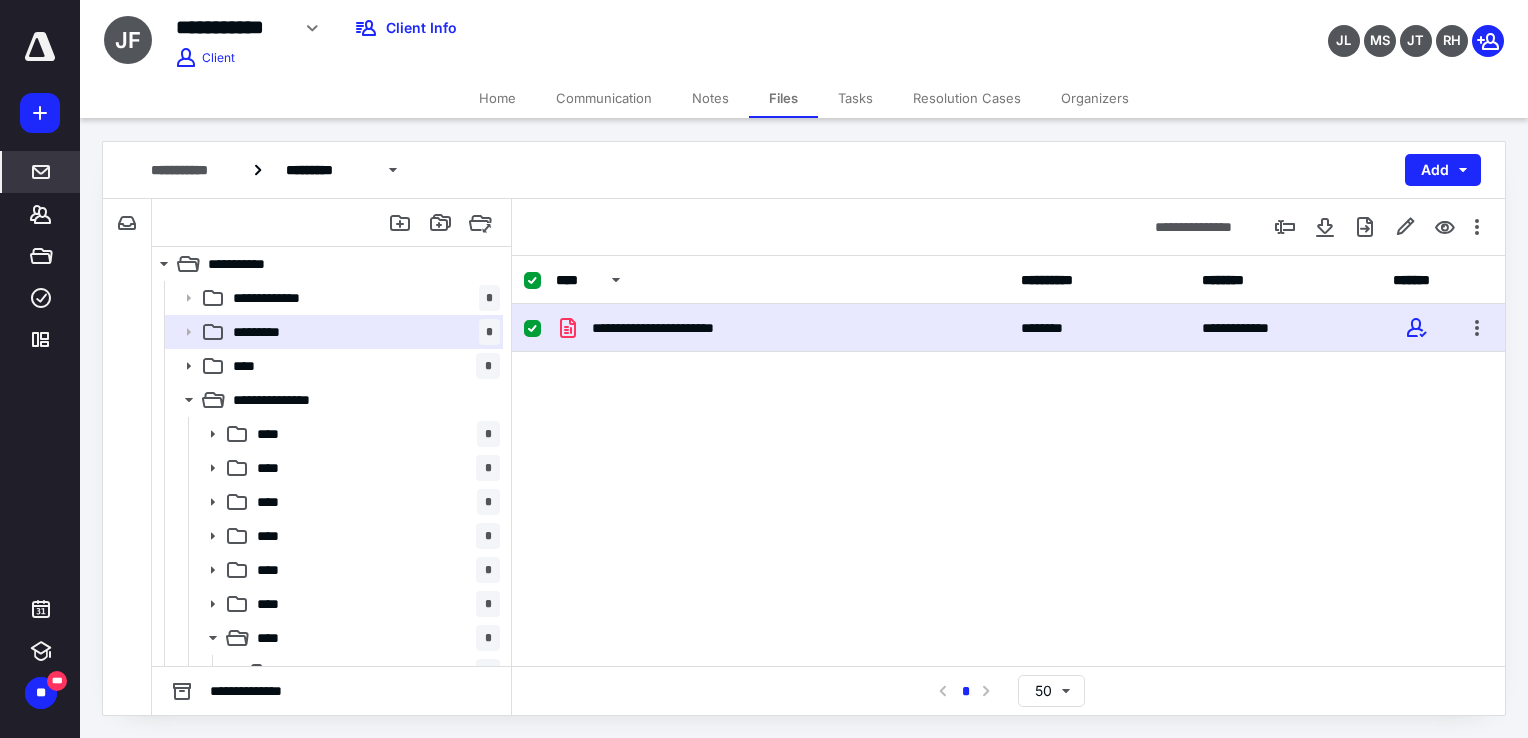 scroll, scrollTop: 0, scrollLeft: 0, axis: both 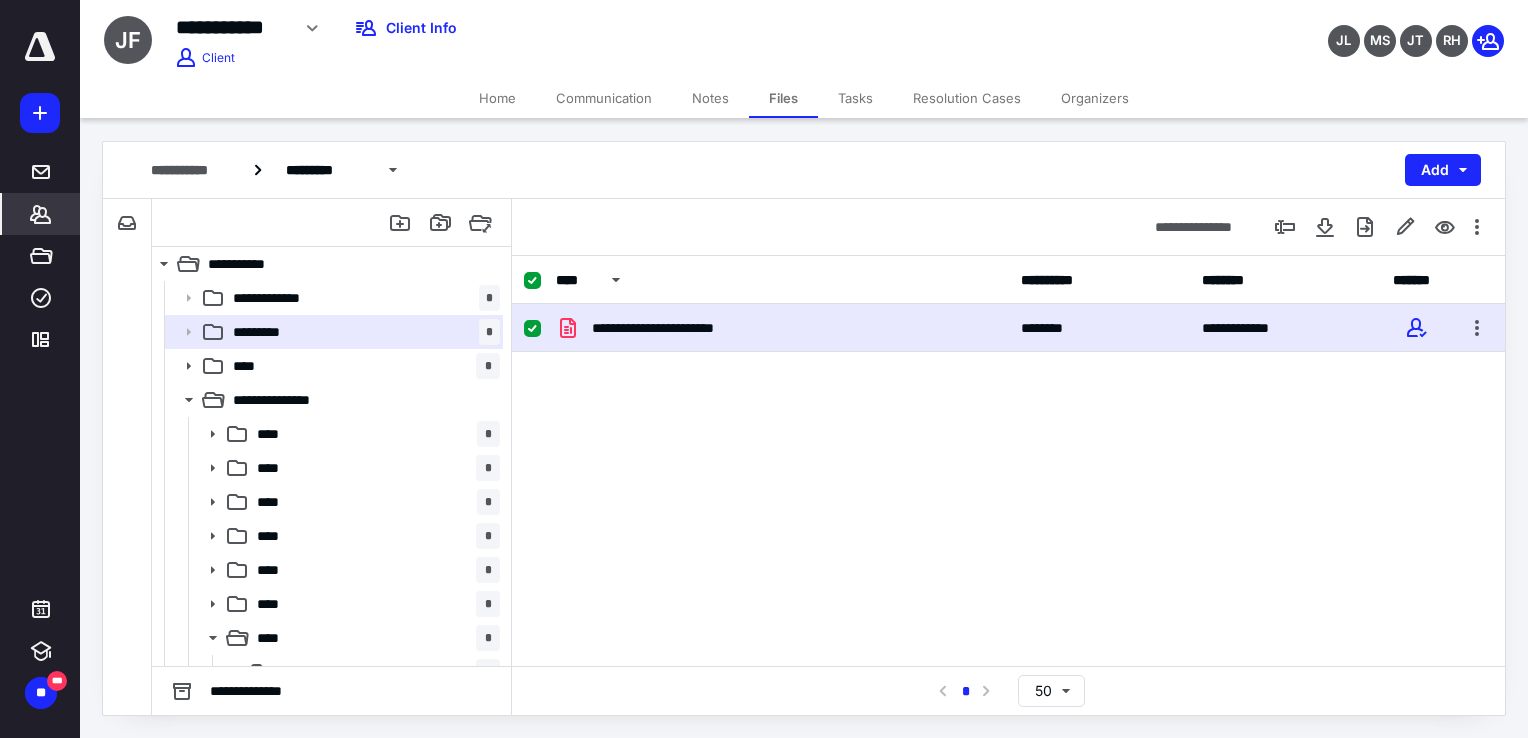 click on "*******" at bounding box center (41, 214) 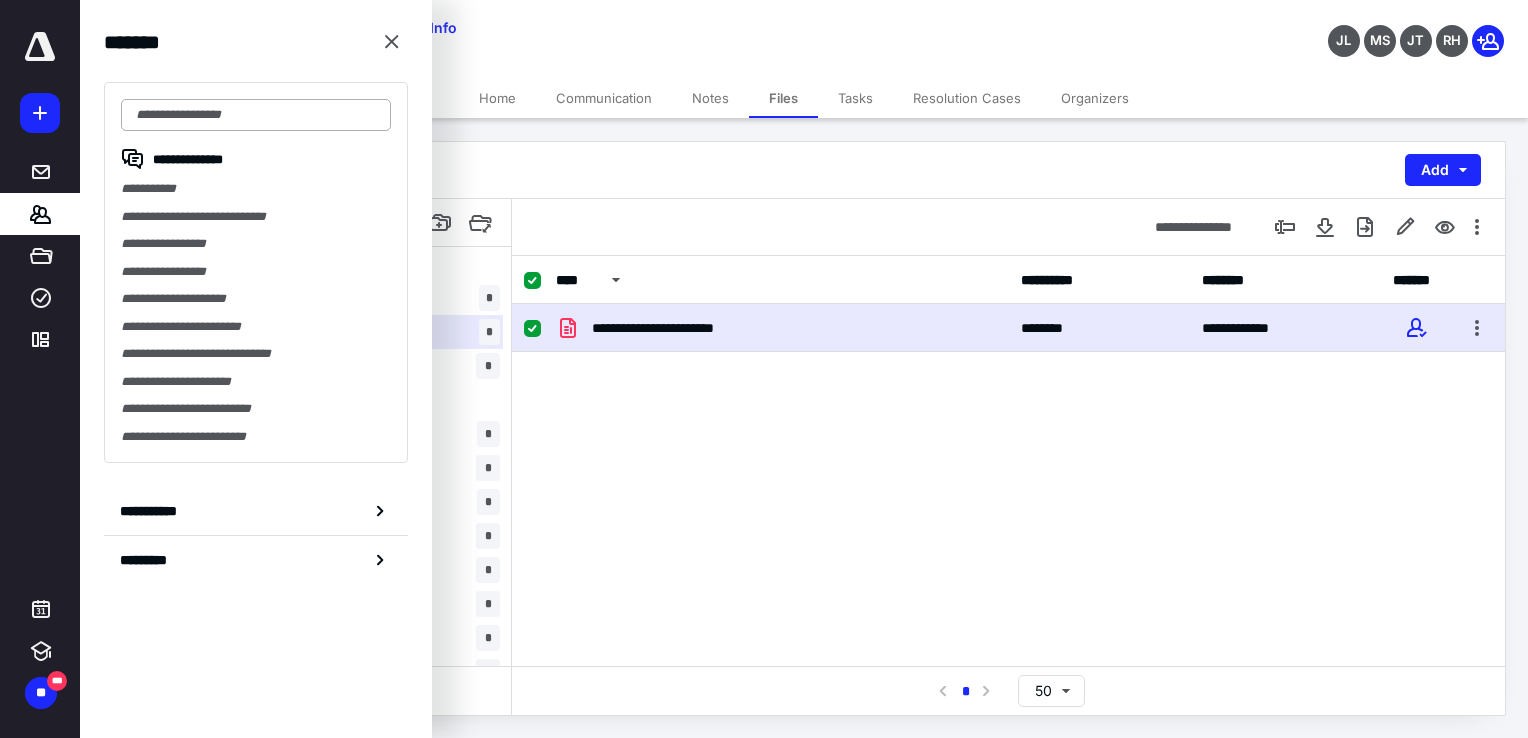 click at bounding box center (256, 115) 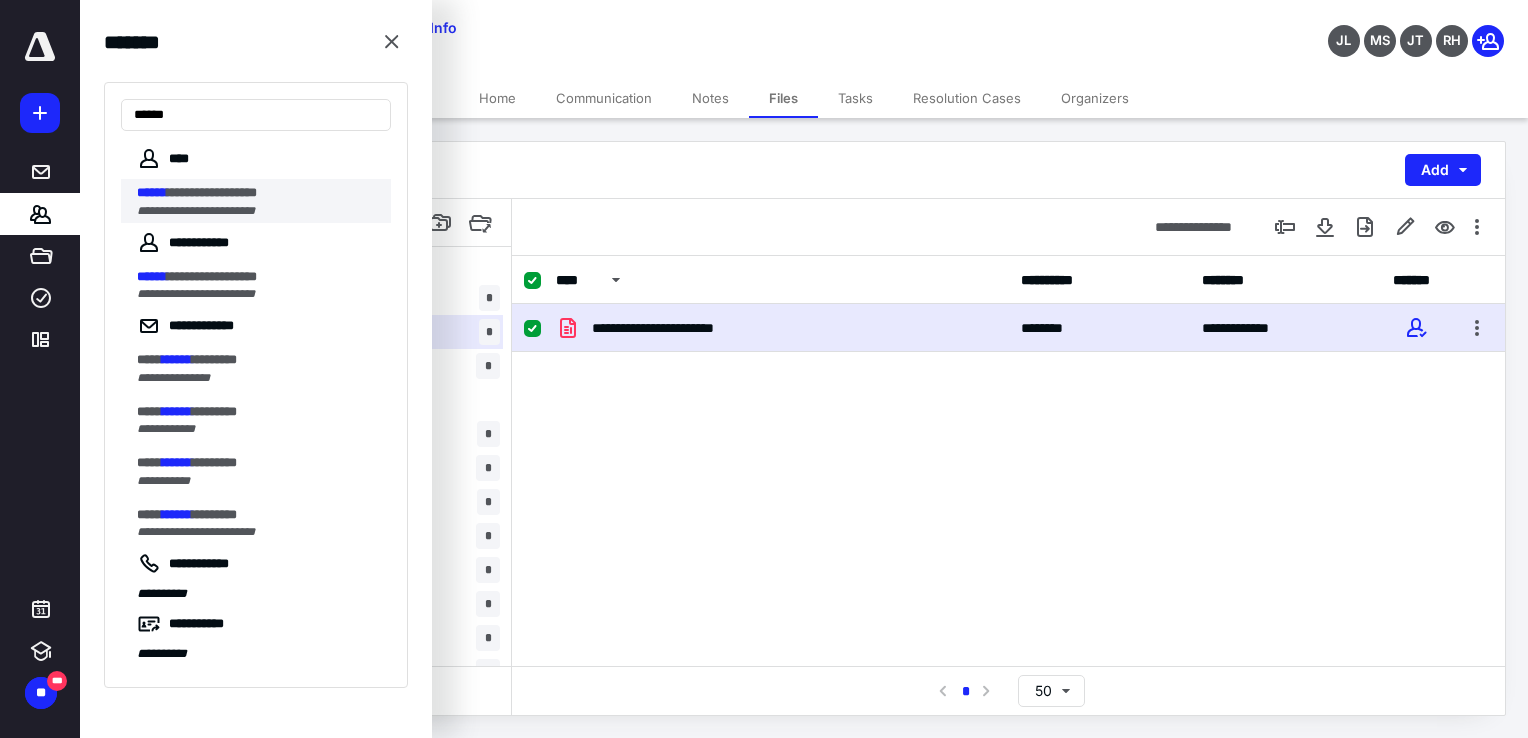 type on "******" 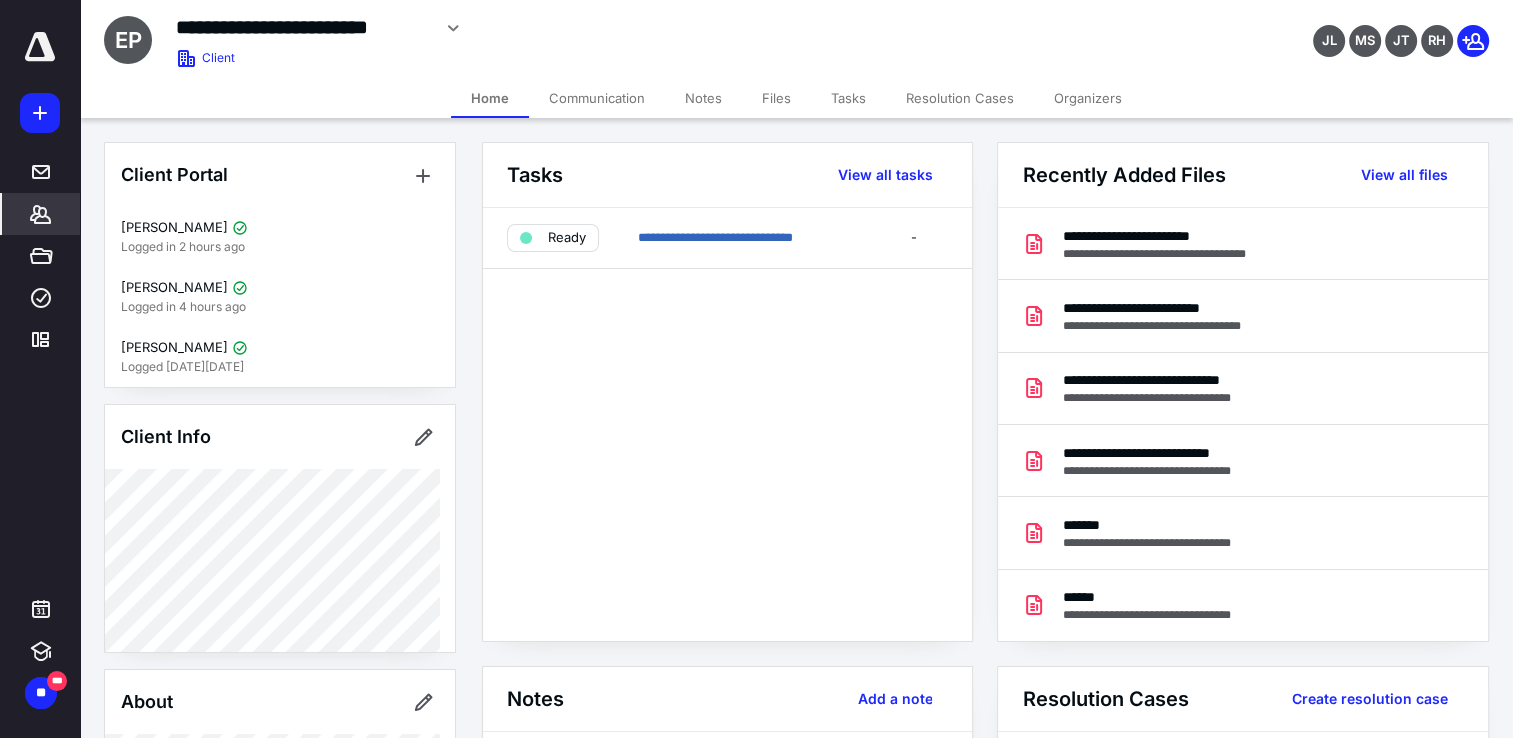 click on "Files" at bounding box center (776, 98) 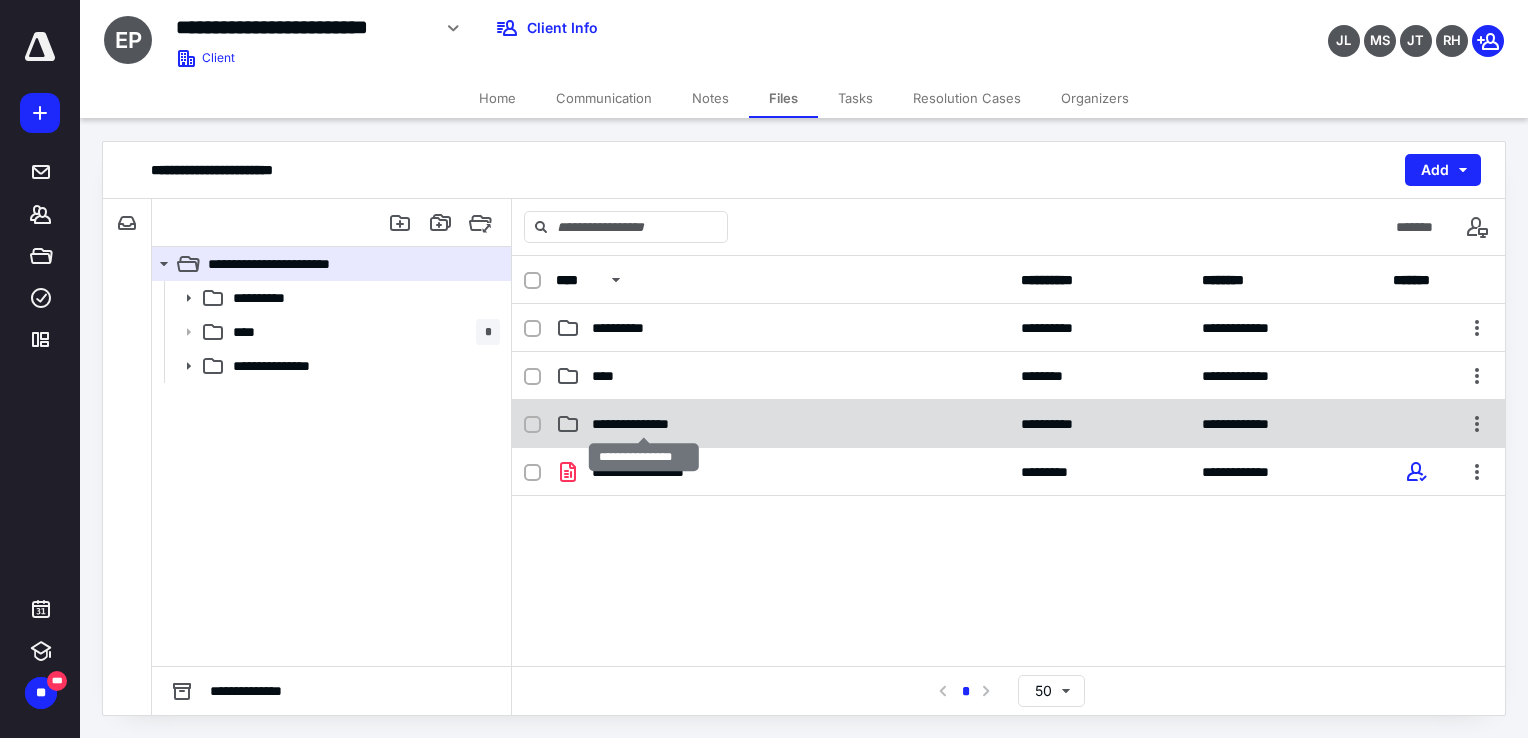 click on "**********" at bounding box center [644, 424] 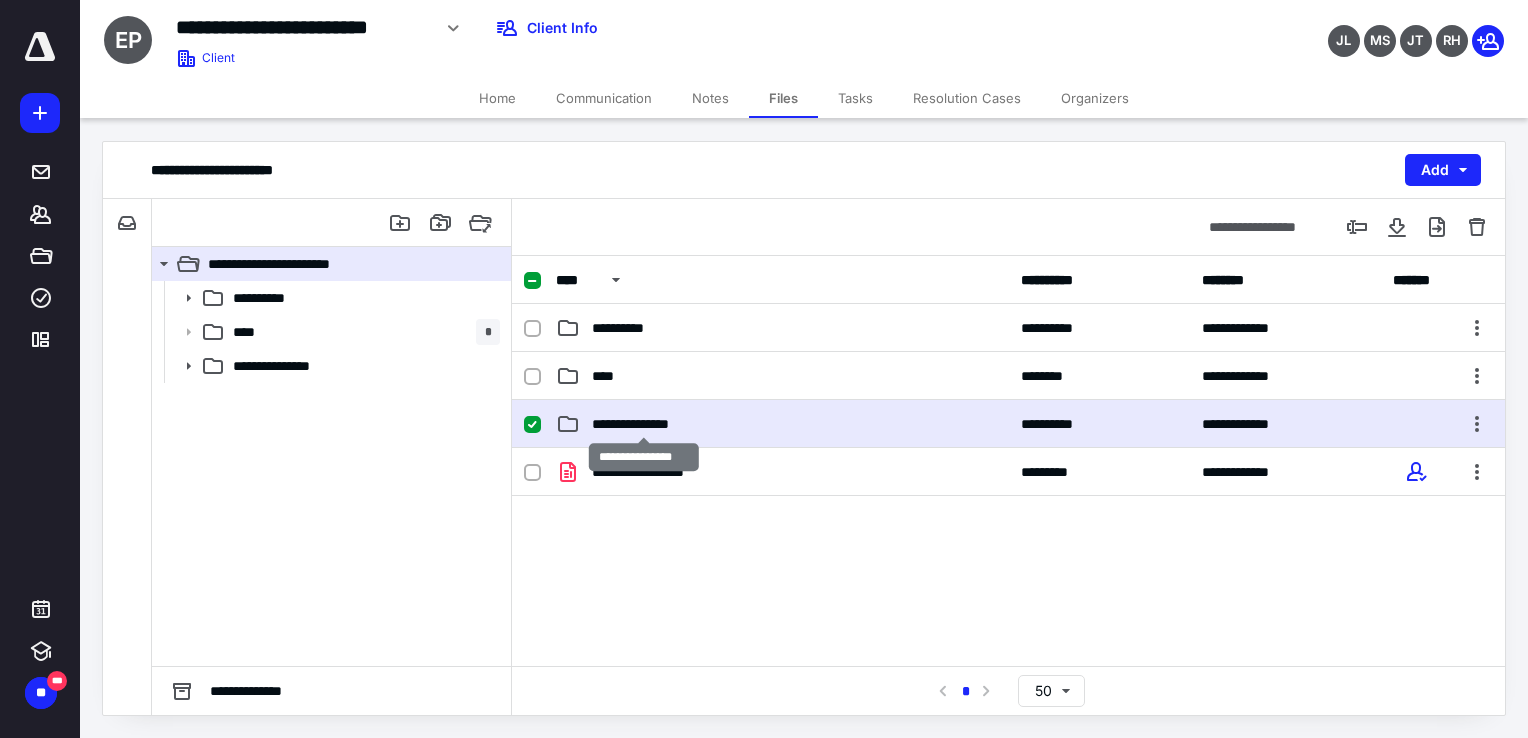 click on "**********" at bounding box center (644, 424) 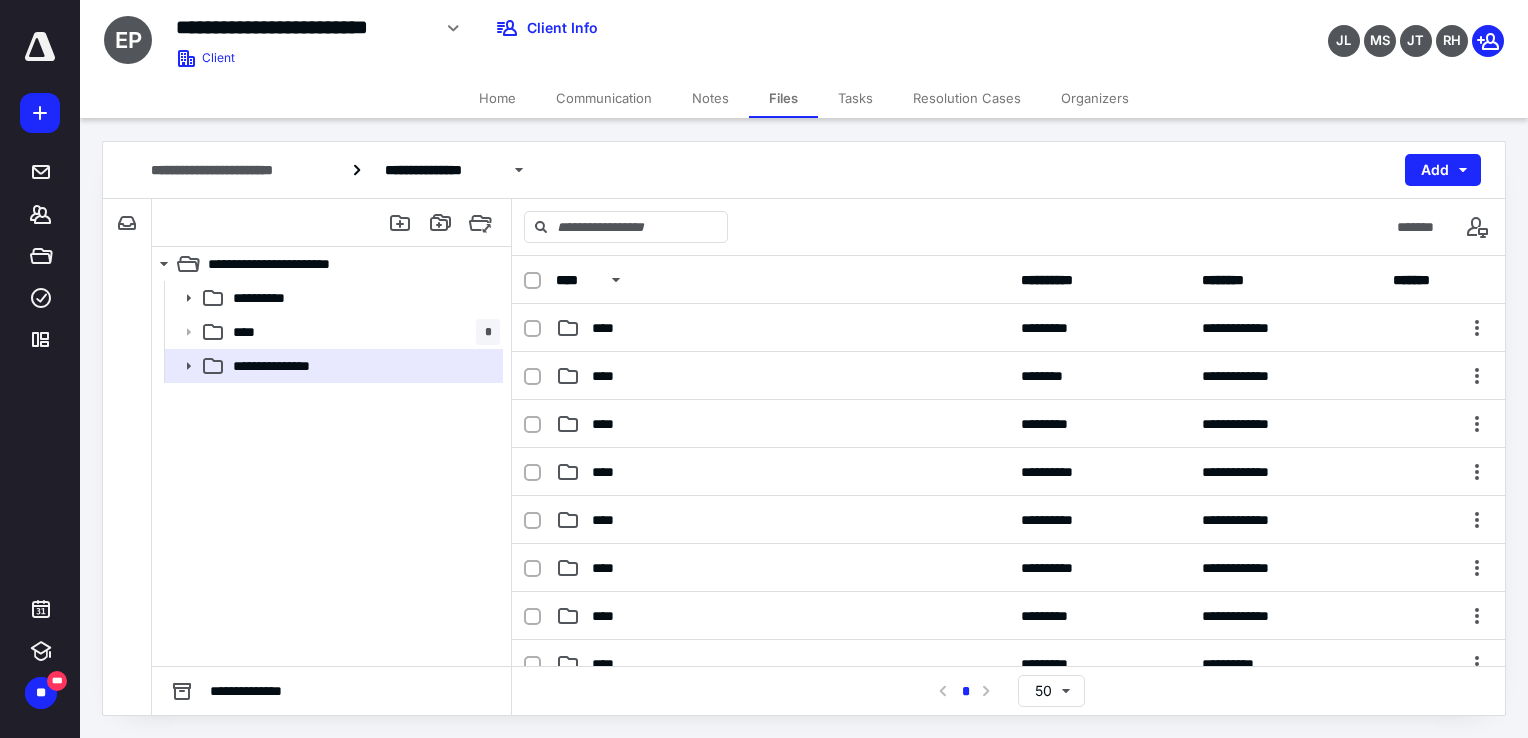scroll, scrollTop: 317, scrollLeft: 0, axis: vertical 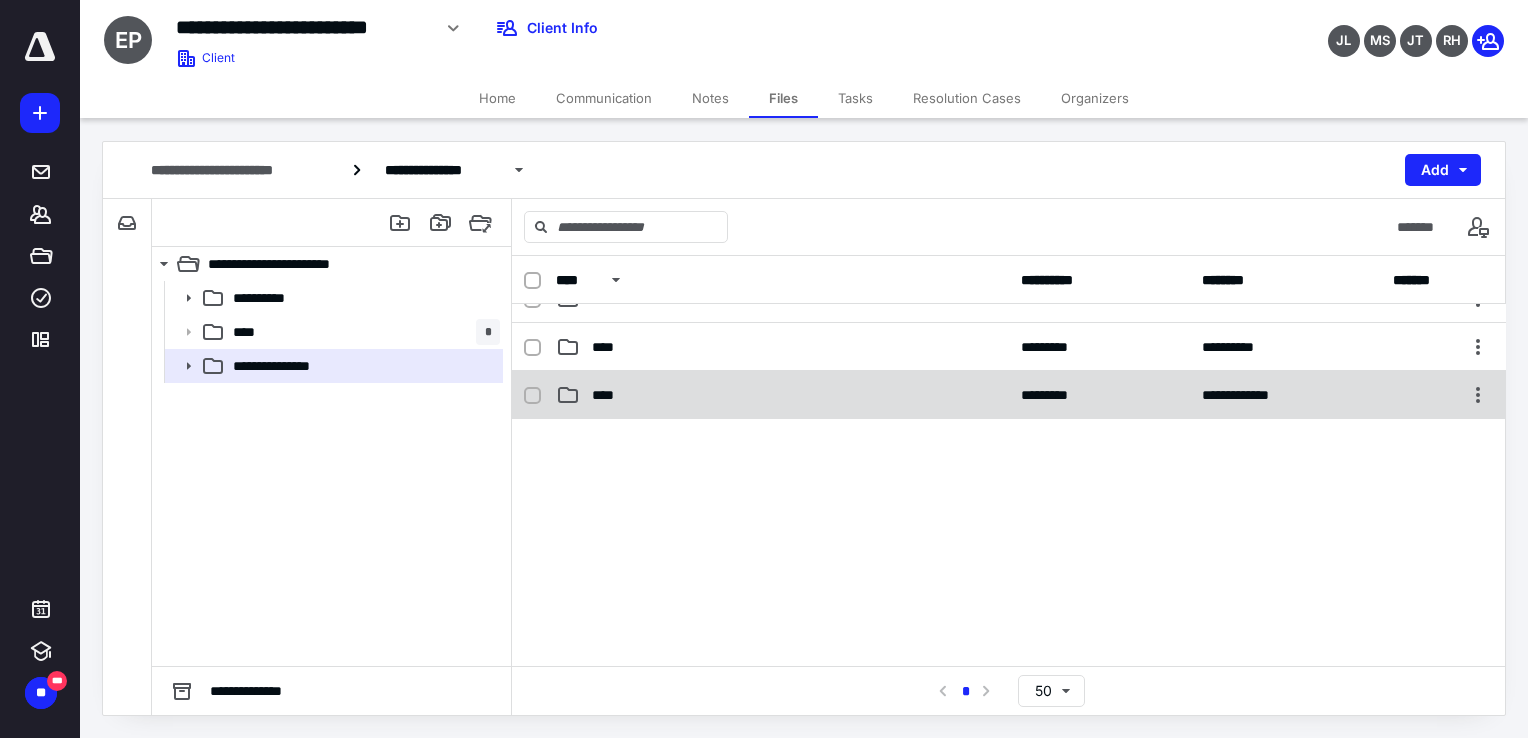 click on "**********" at bounding box center (1009, 395) 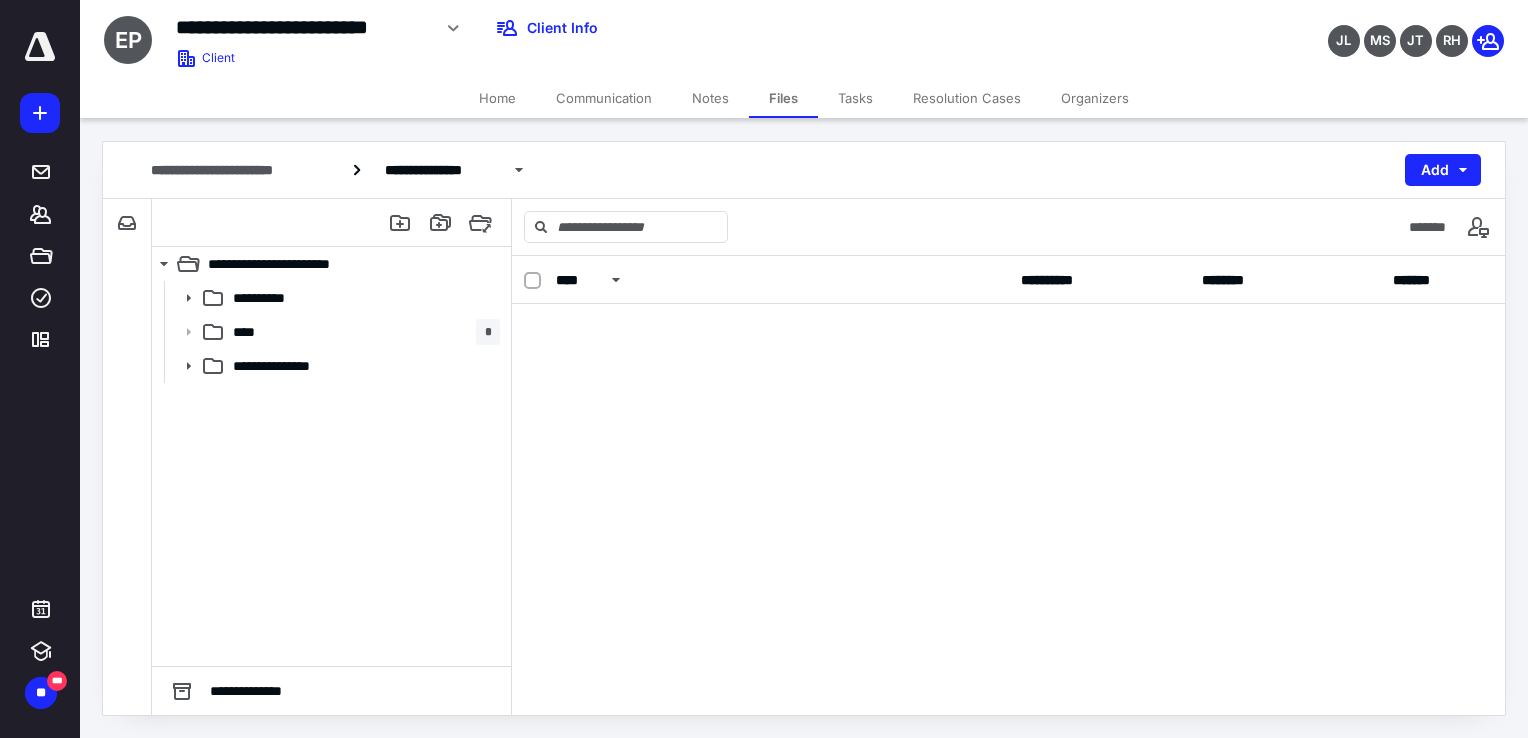 scroll, scrollTop: 0, scrollLeft: 0, axis: both 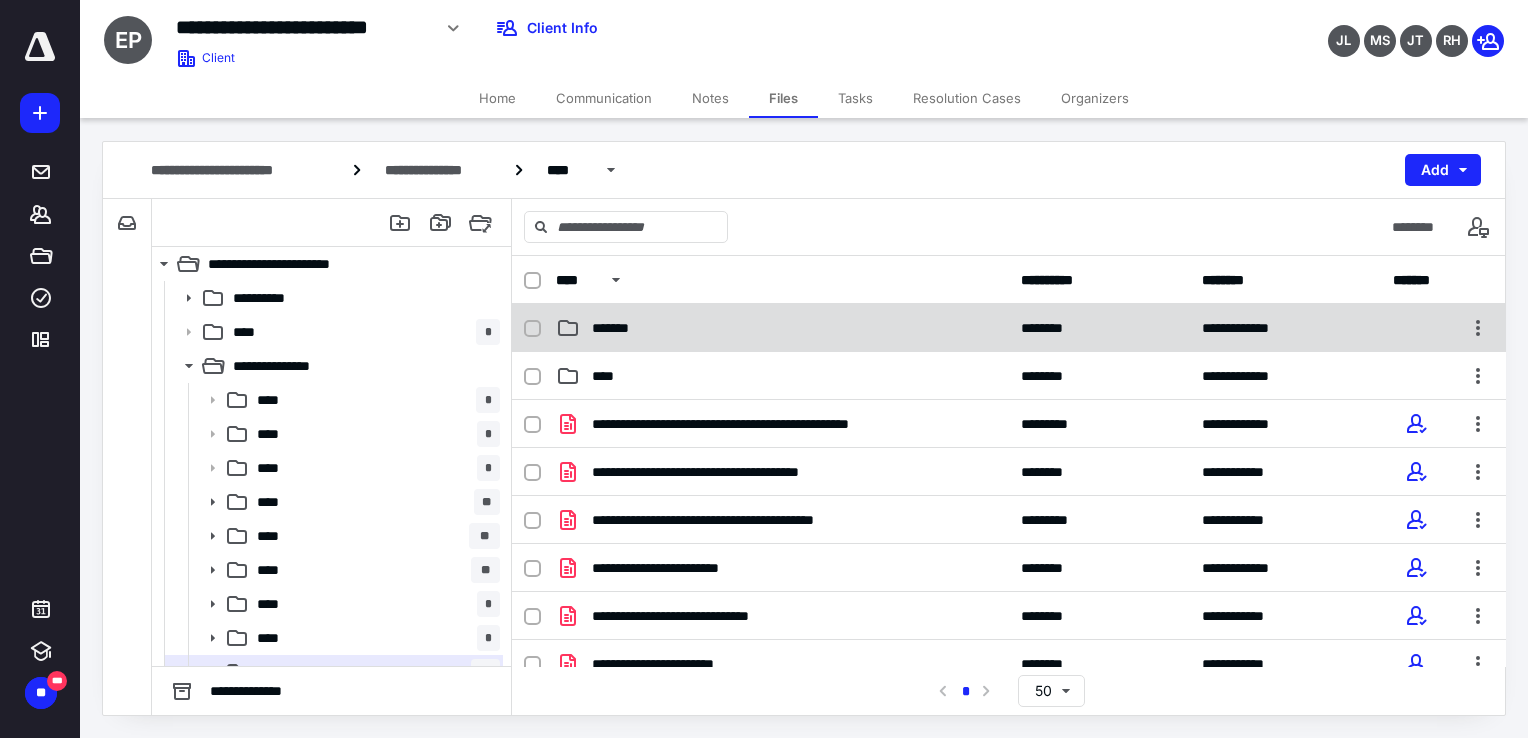 click on "**********" at bounding box center (1009, 328) 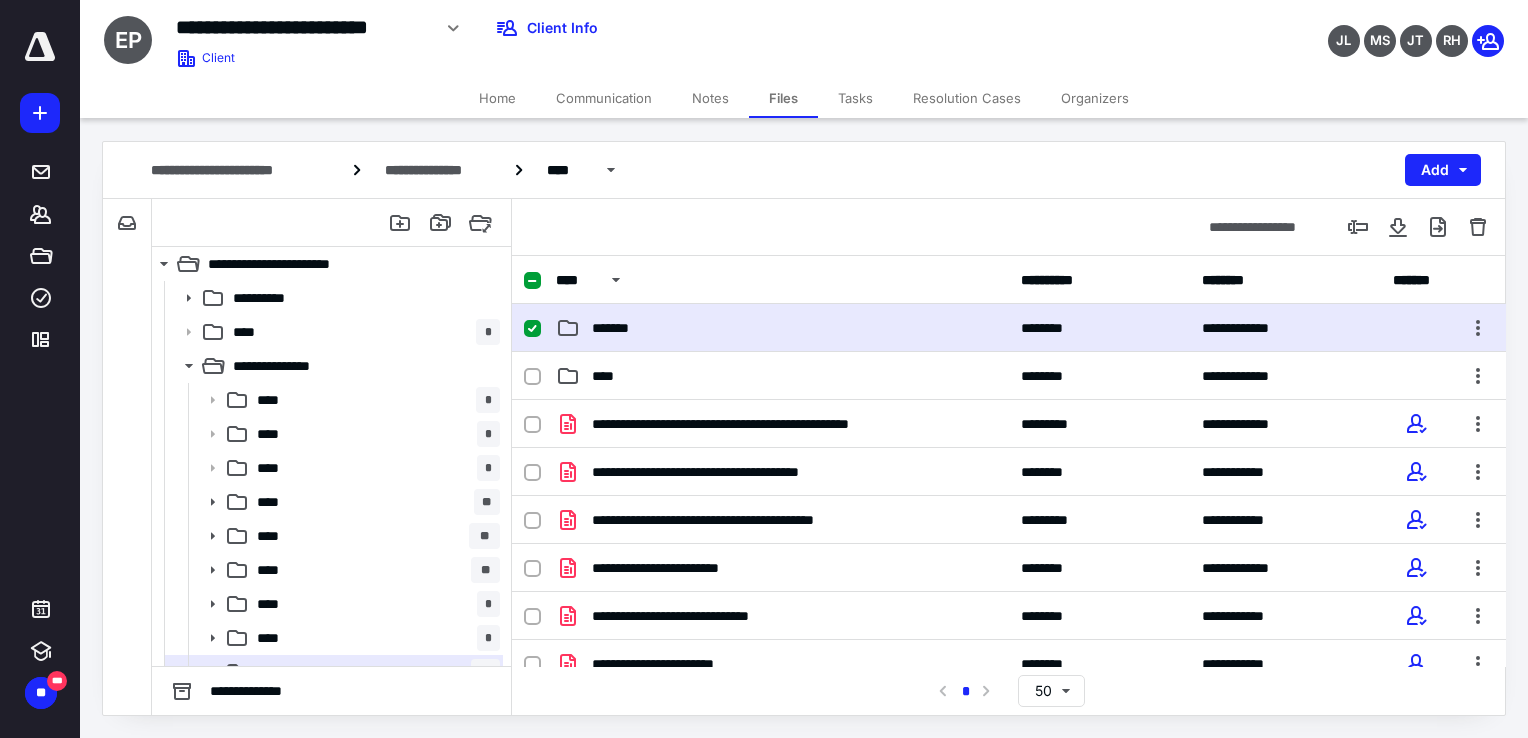 click on "*******" at bounding box center (782, 328) 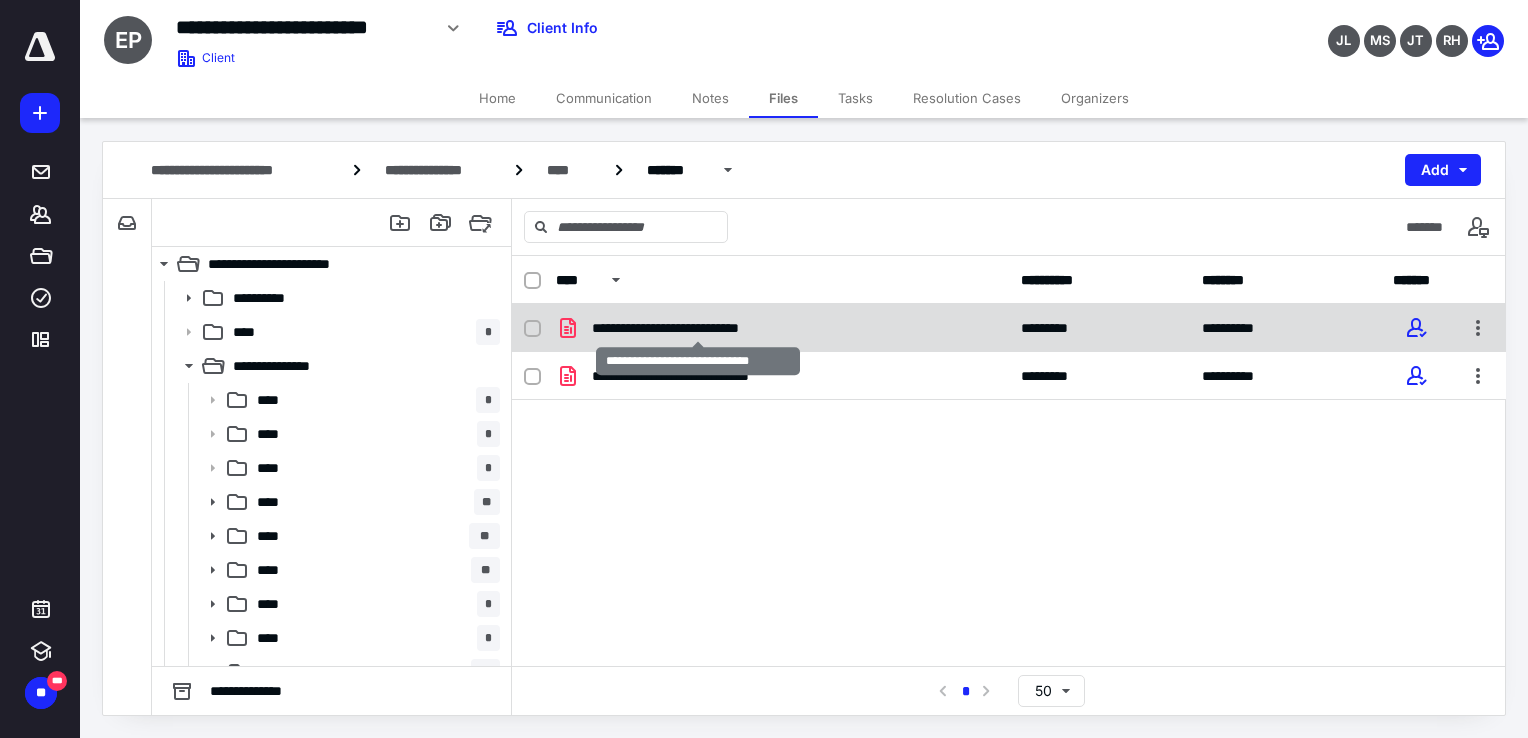 click on "**********" at bounding box center [698, 328] 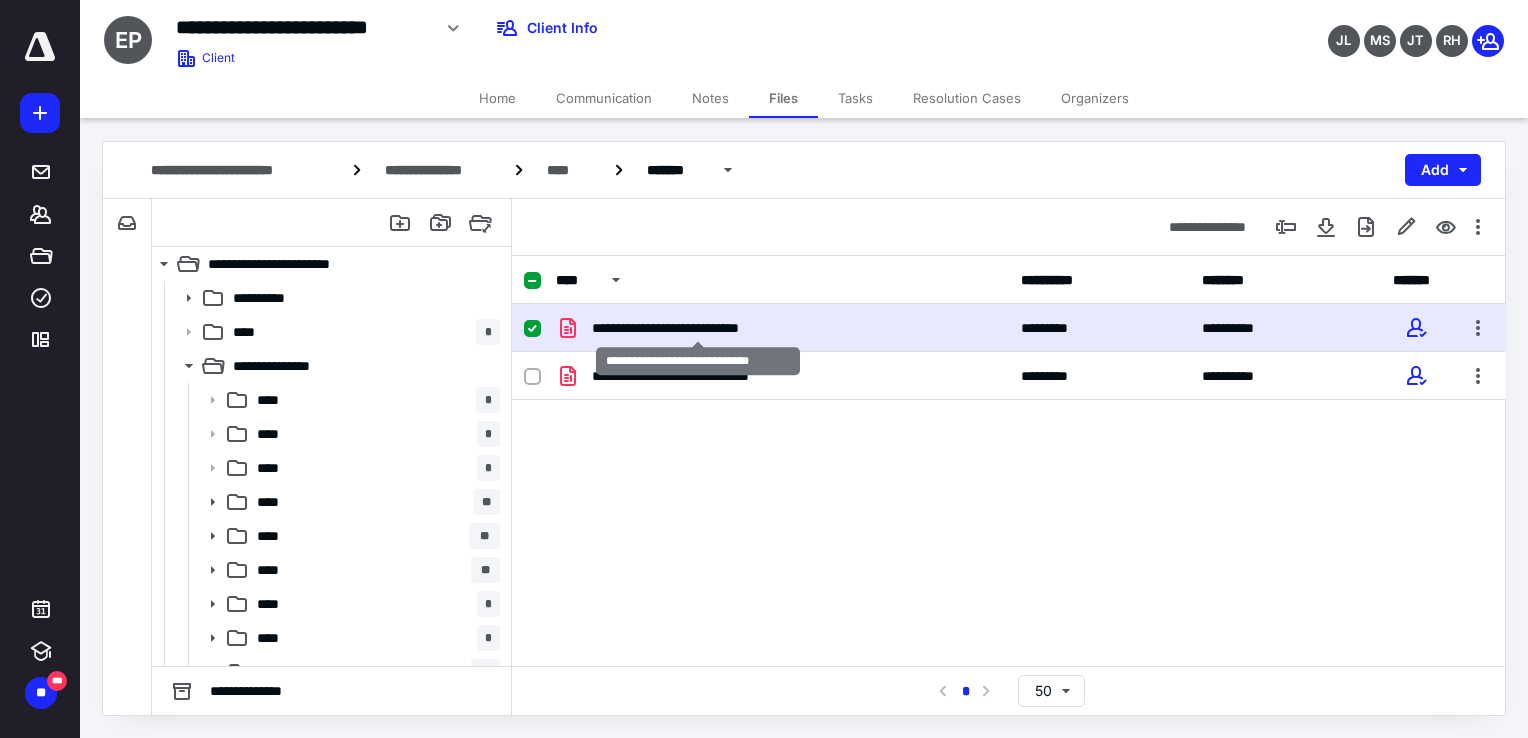 click on "**********" at bounding box center (698, 328) 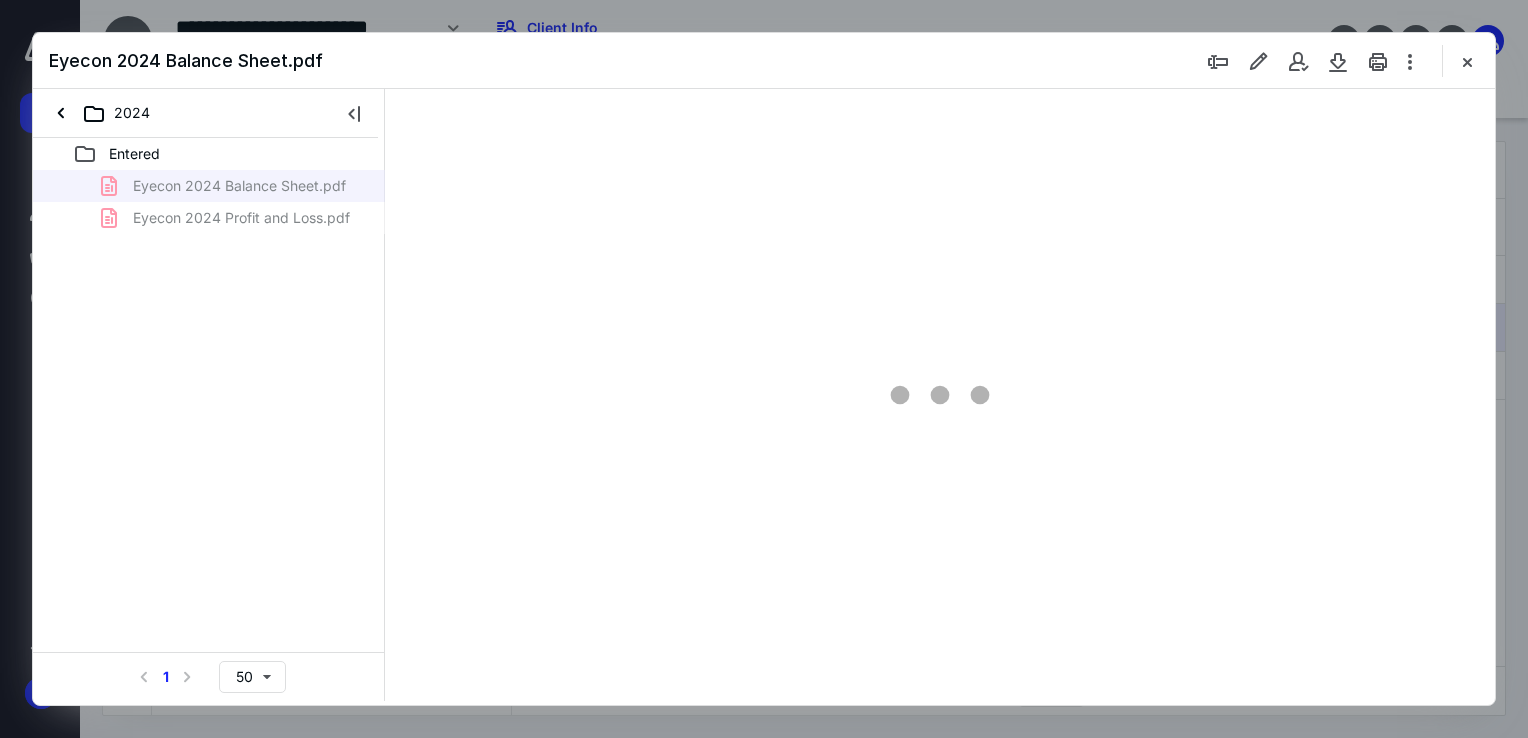 scroll, scrollTop: 0, scrollLeft: 0, axis: both 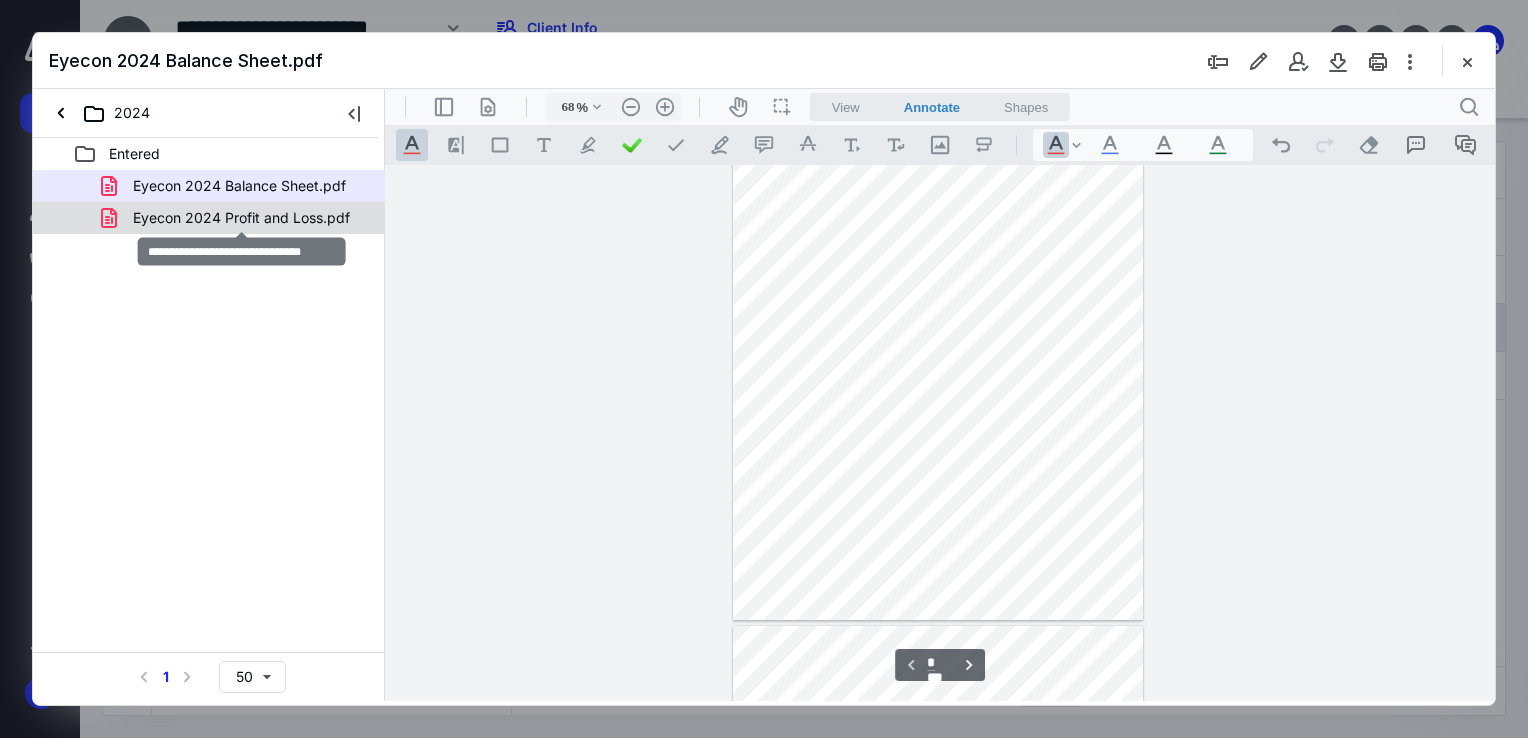 click on "Eyecon 2024 Profit and Loss.pdf" at bounding box center (241, 218) 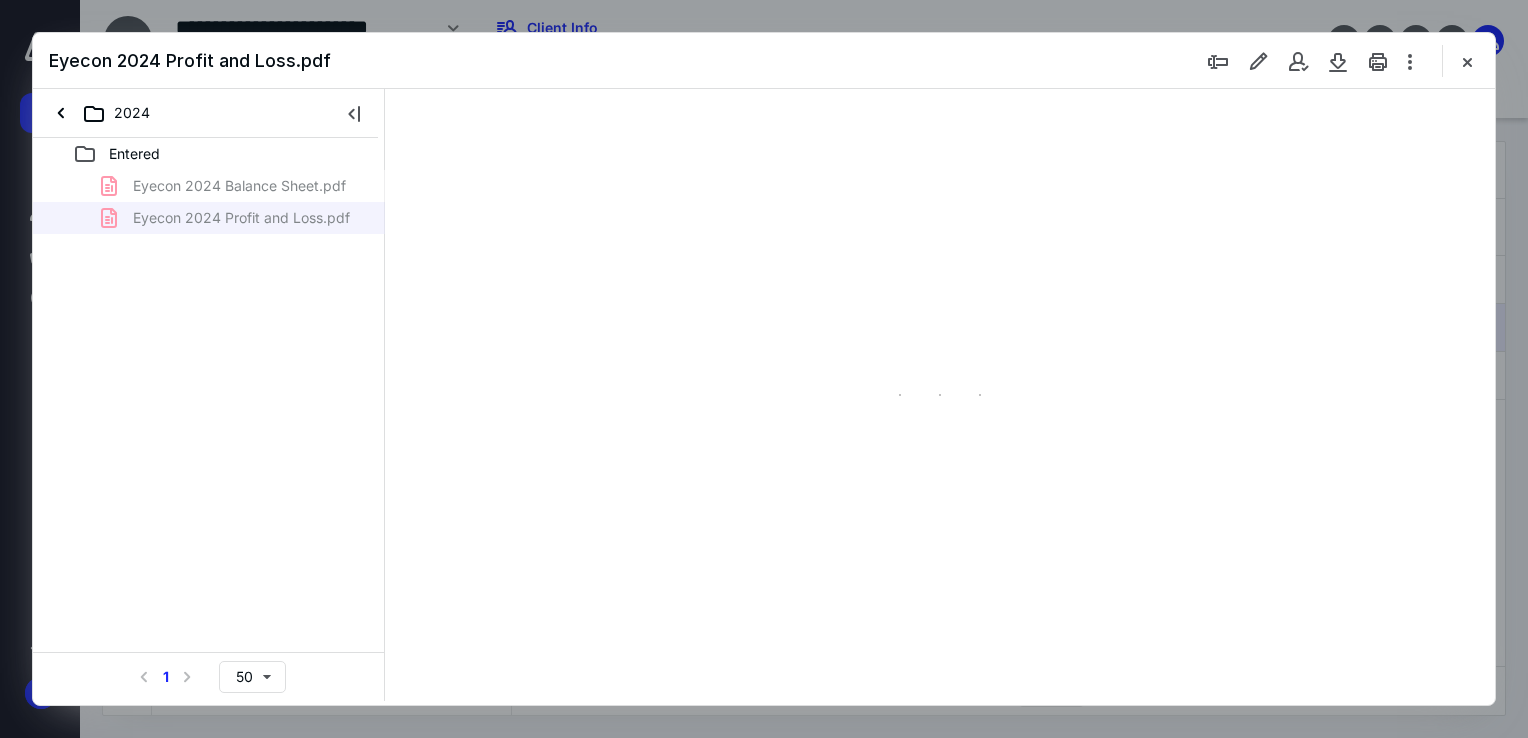 type on "68" 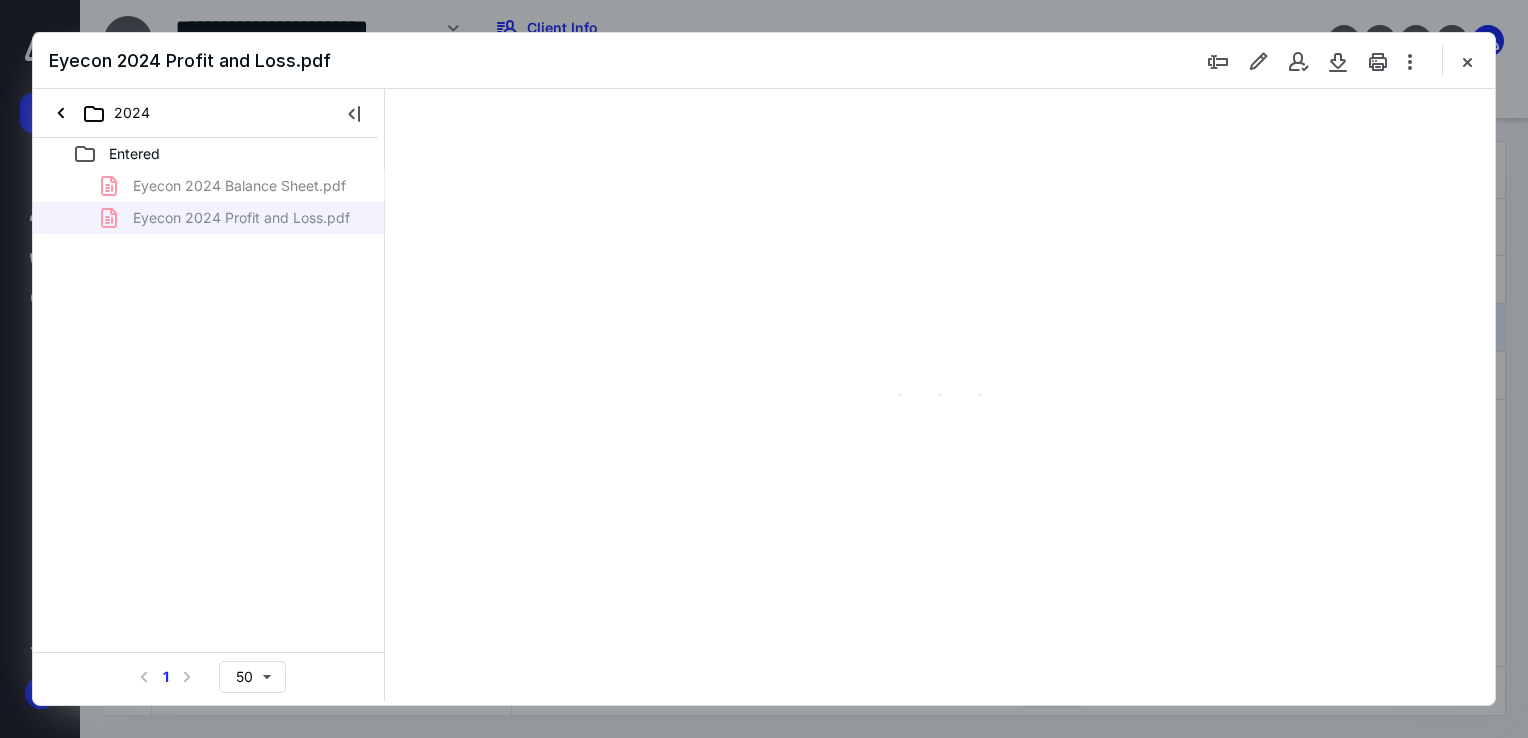 scroll, scrollTop: 79, scrollLeft: 0, axis: vertical 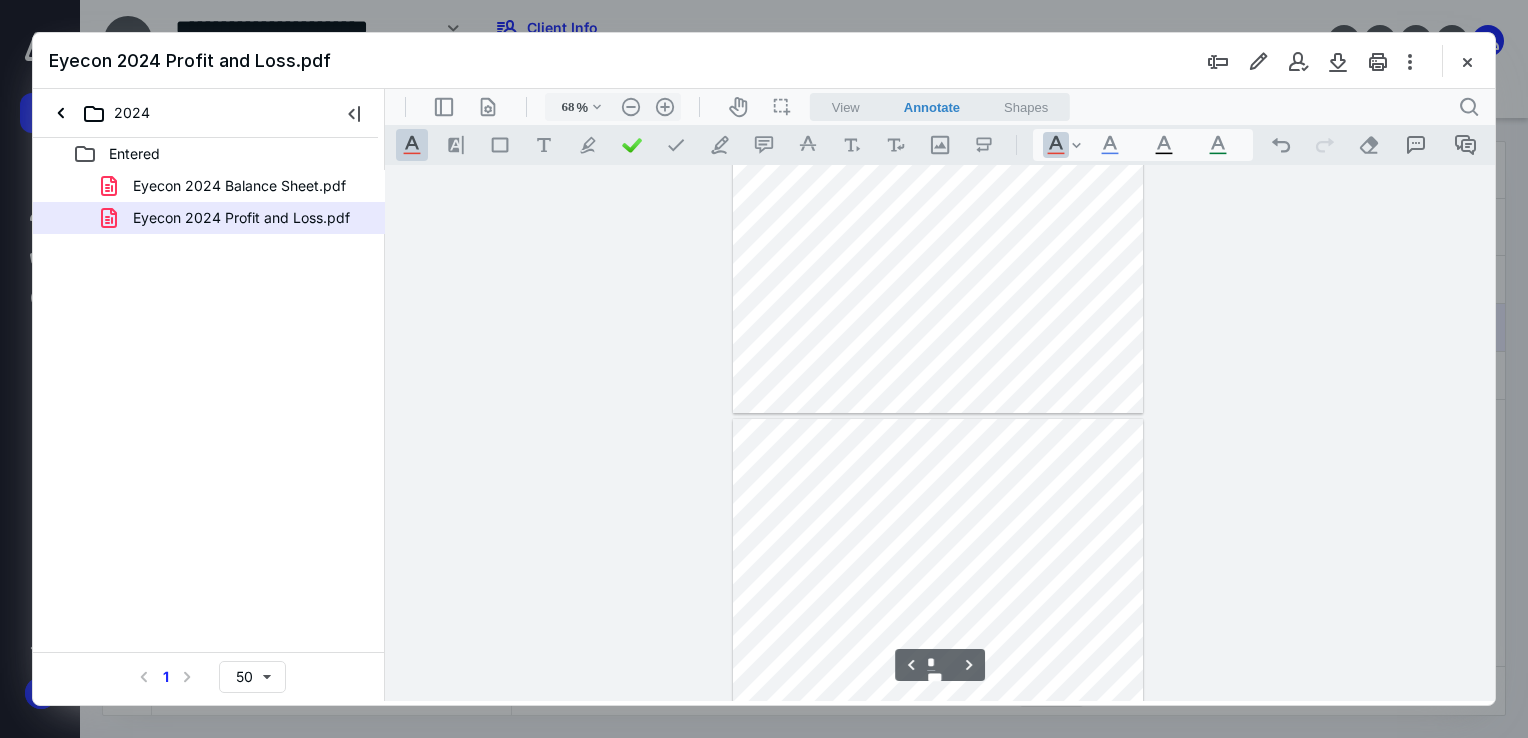 type on "*" 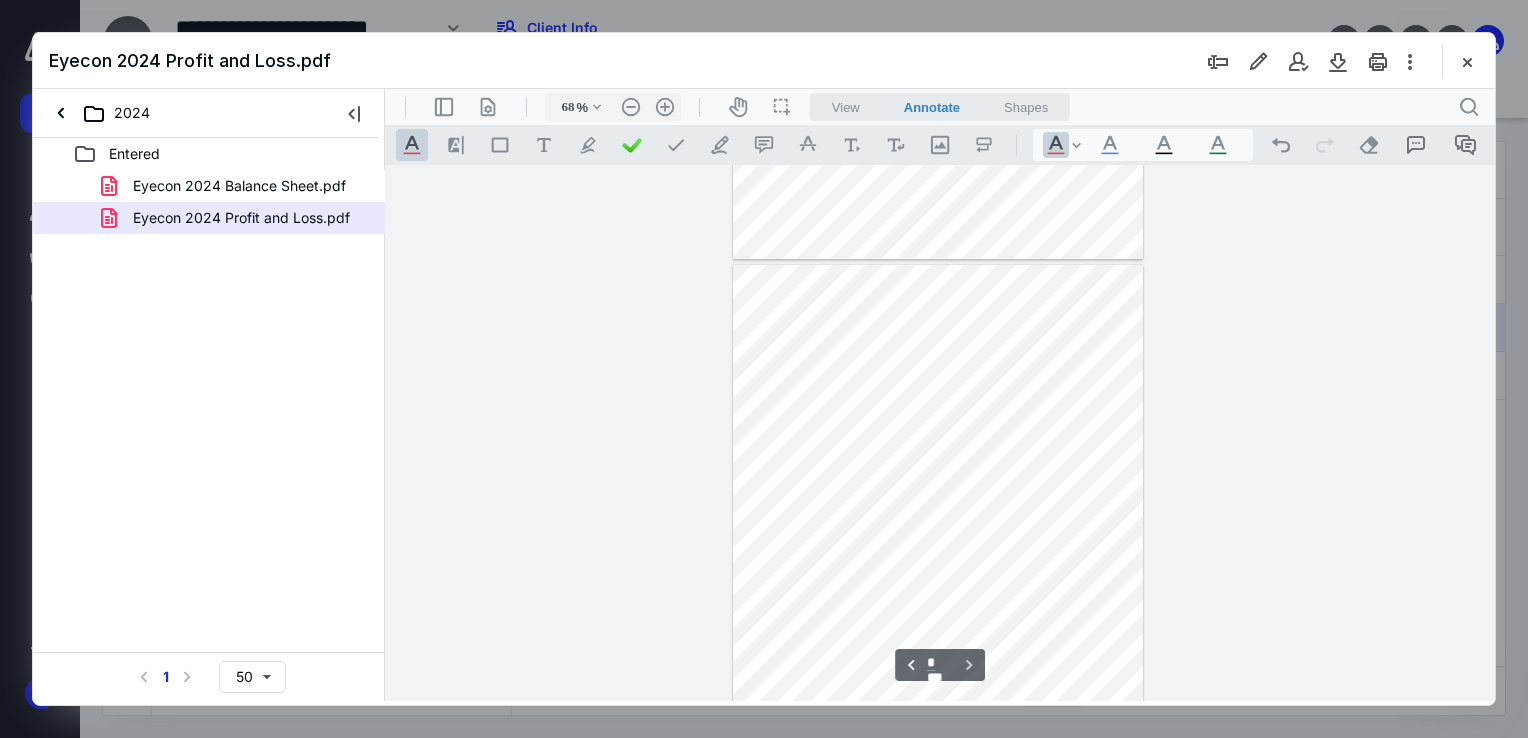 scroll, scrollTop: 990, scrollLeft: 0, axis: vertical 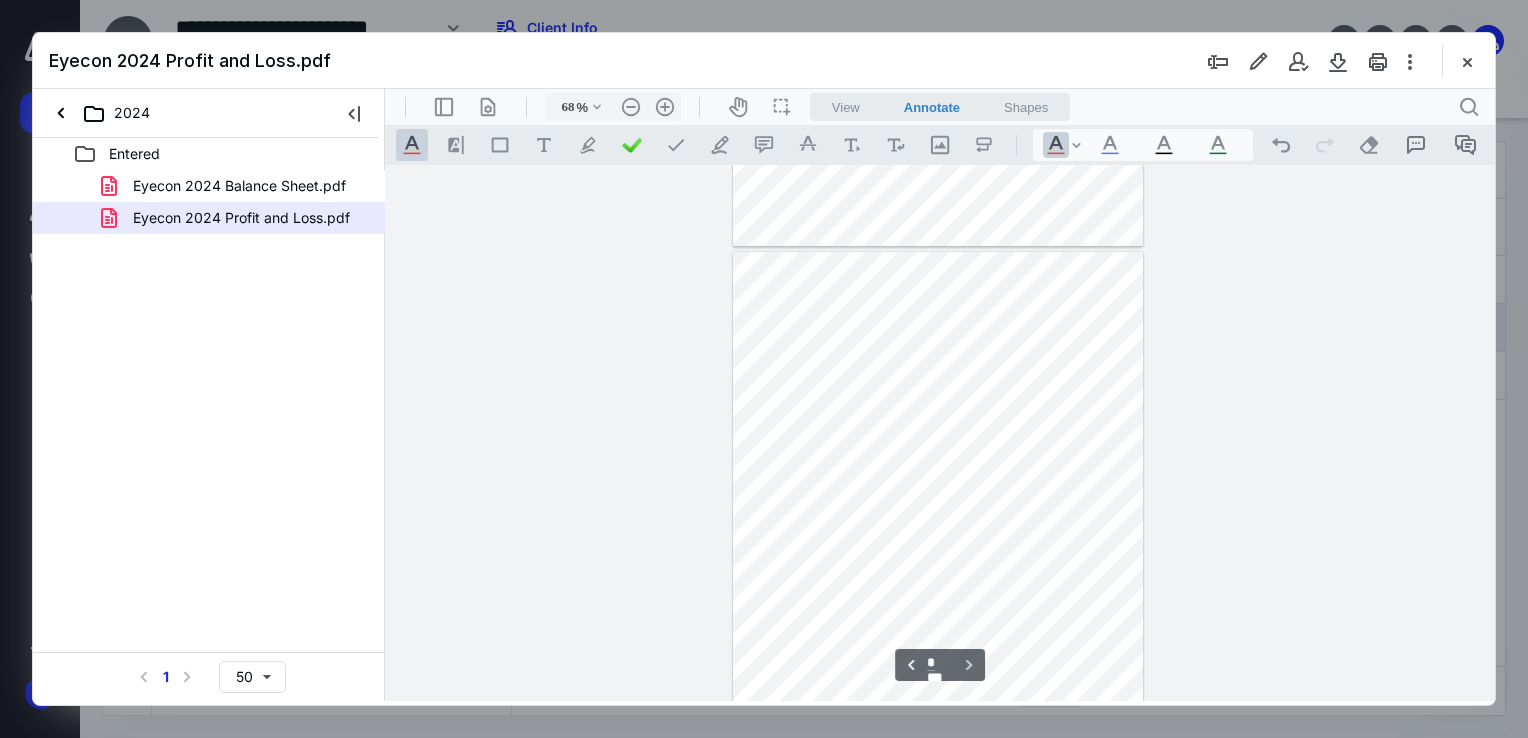 drag, startPoint x: 1490, startPoint y: 352, endPoint x: 1908, endPoint y: 745, distance: 573.736 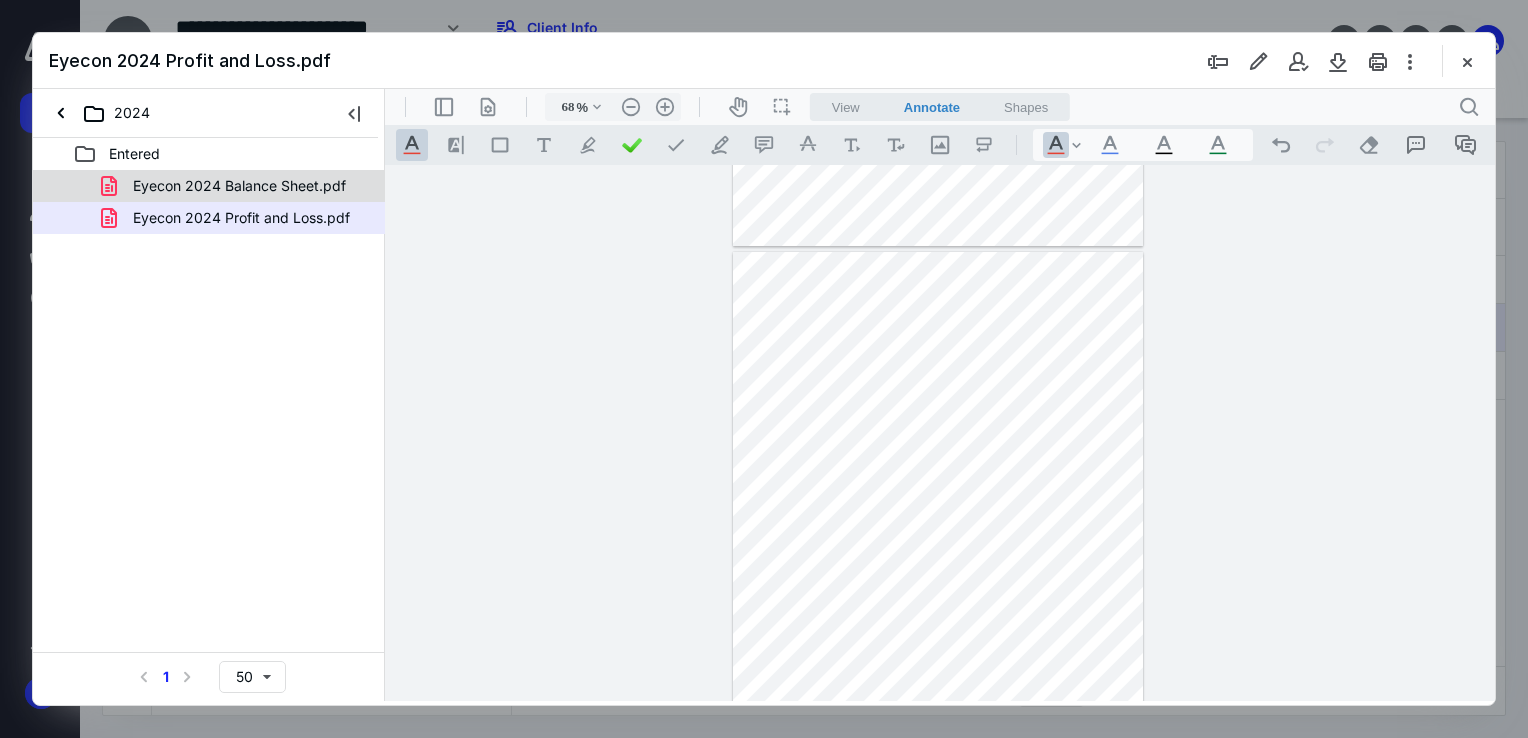 click on "Eyecon 2024 Balance Sheet.pdf" at bounding box center [209, 186] 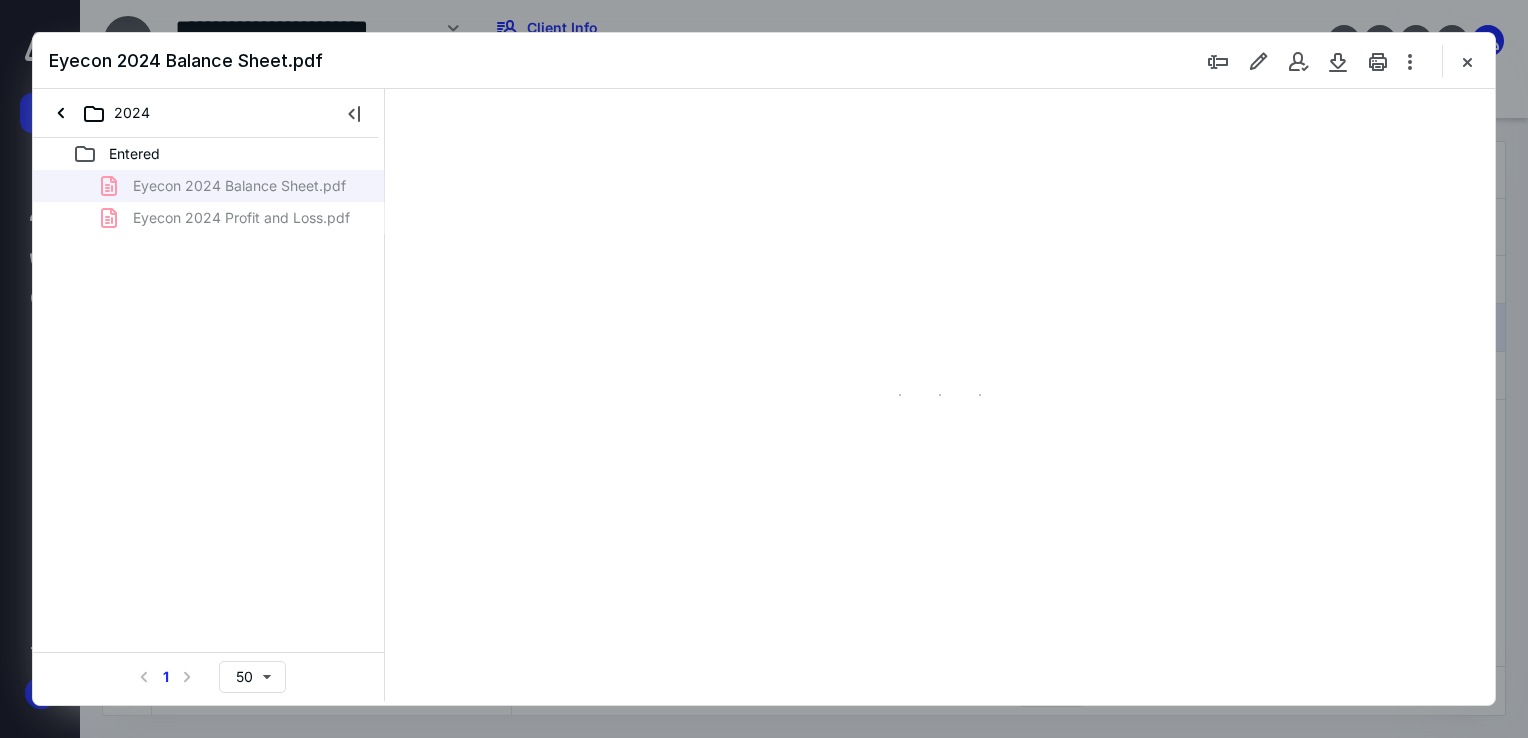 type on "68" 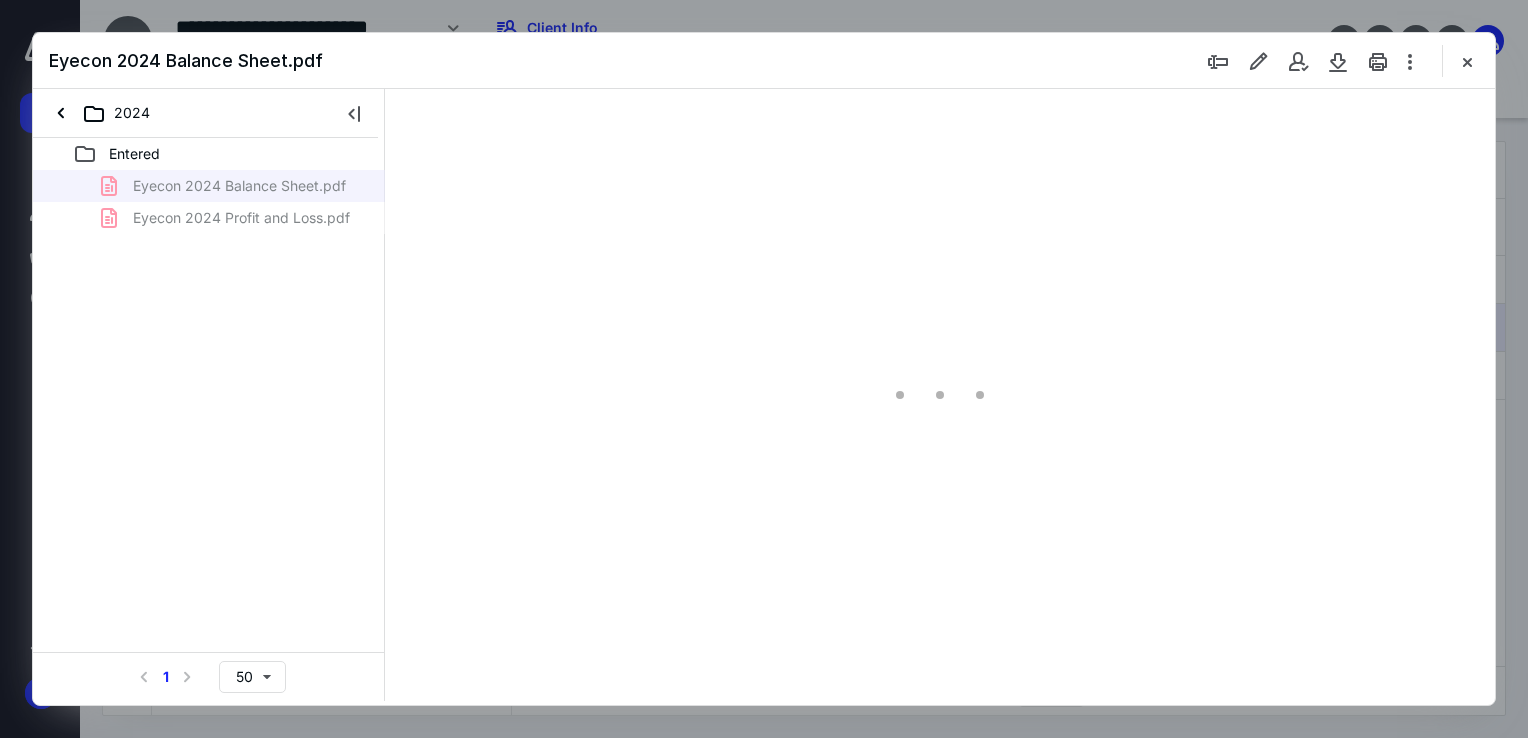 scroll, scrollTop: 79, scrollLeft: 0, axis: vertical 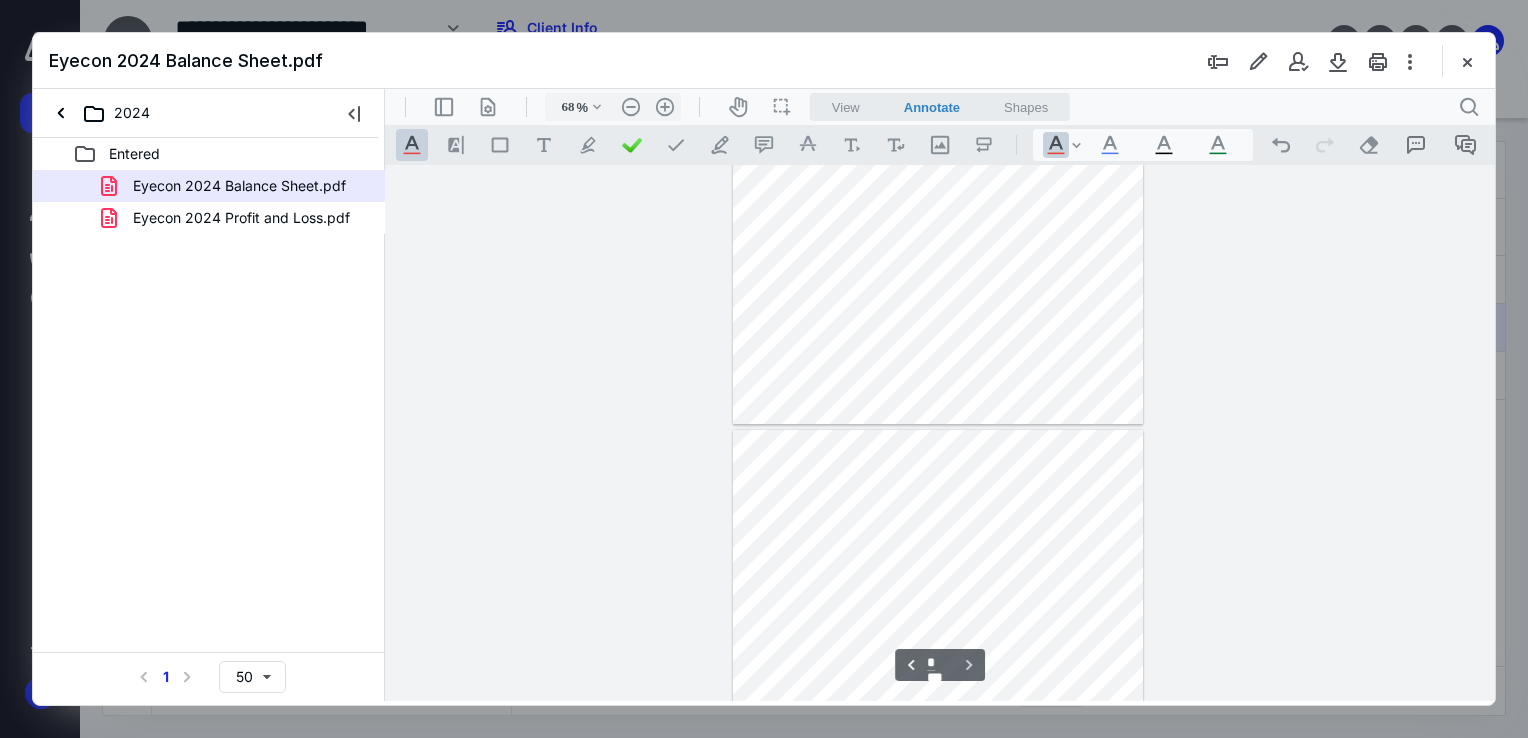 type on "*" 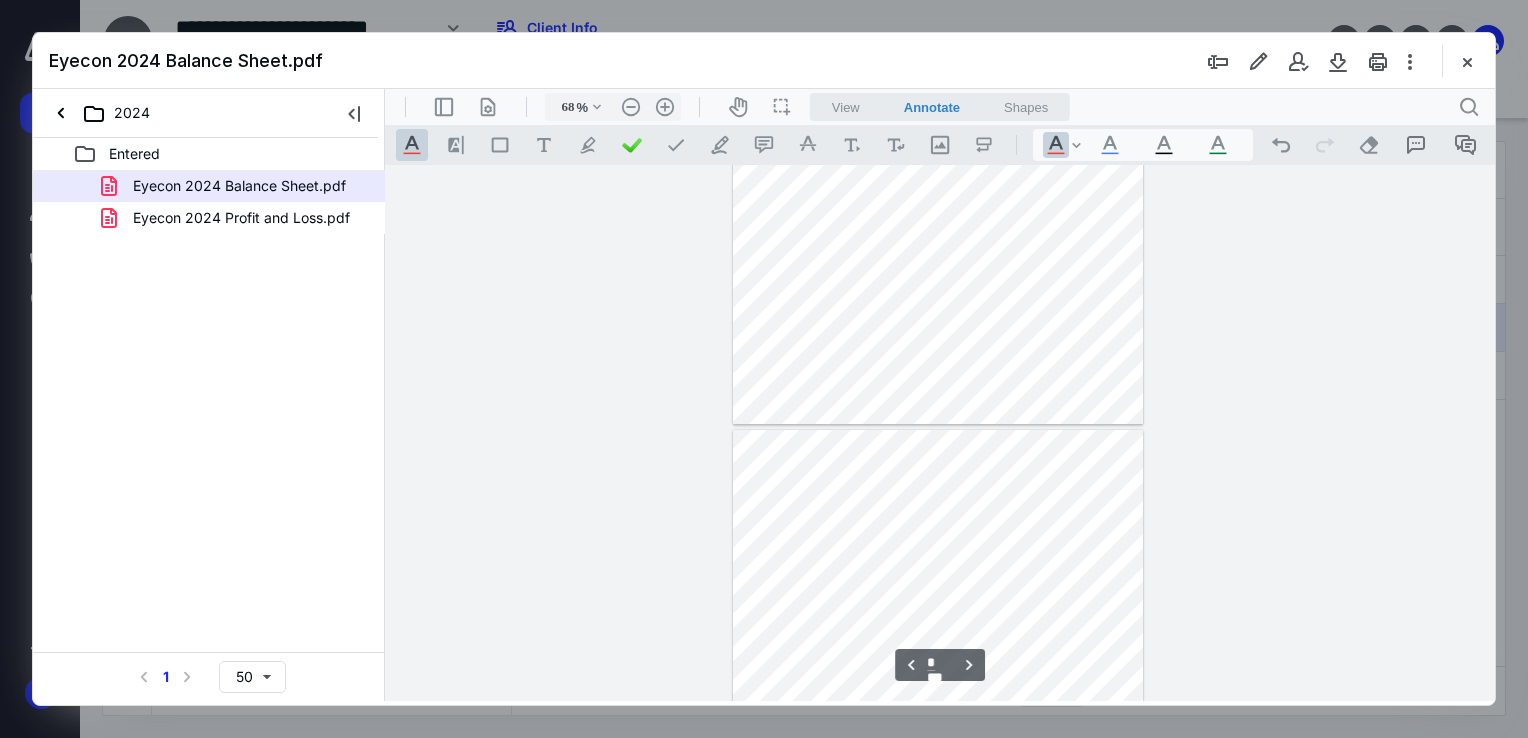 scroll, scrollTop: 802, scrollLeft: 0, axis: vertical 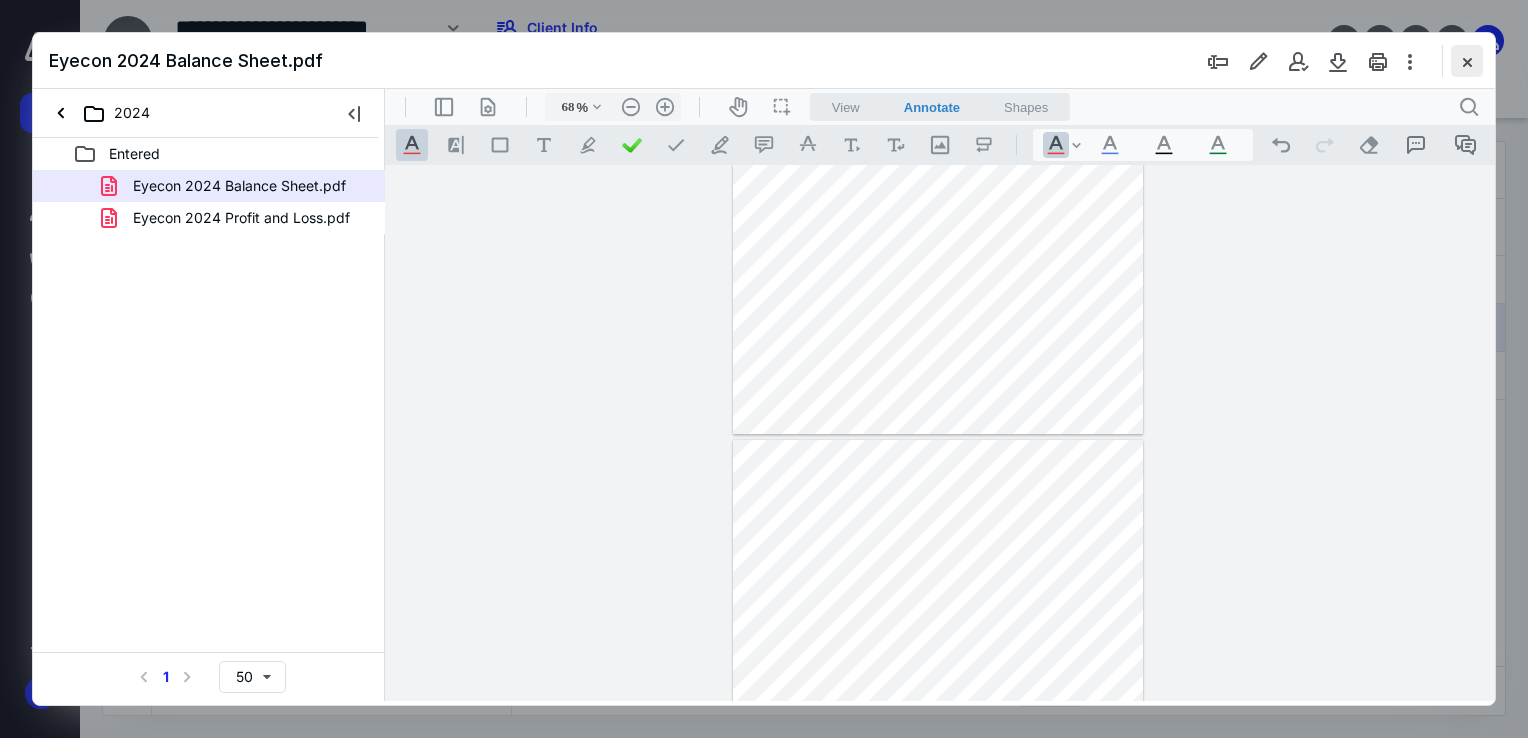click at bounding box center (1467, 61) 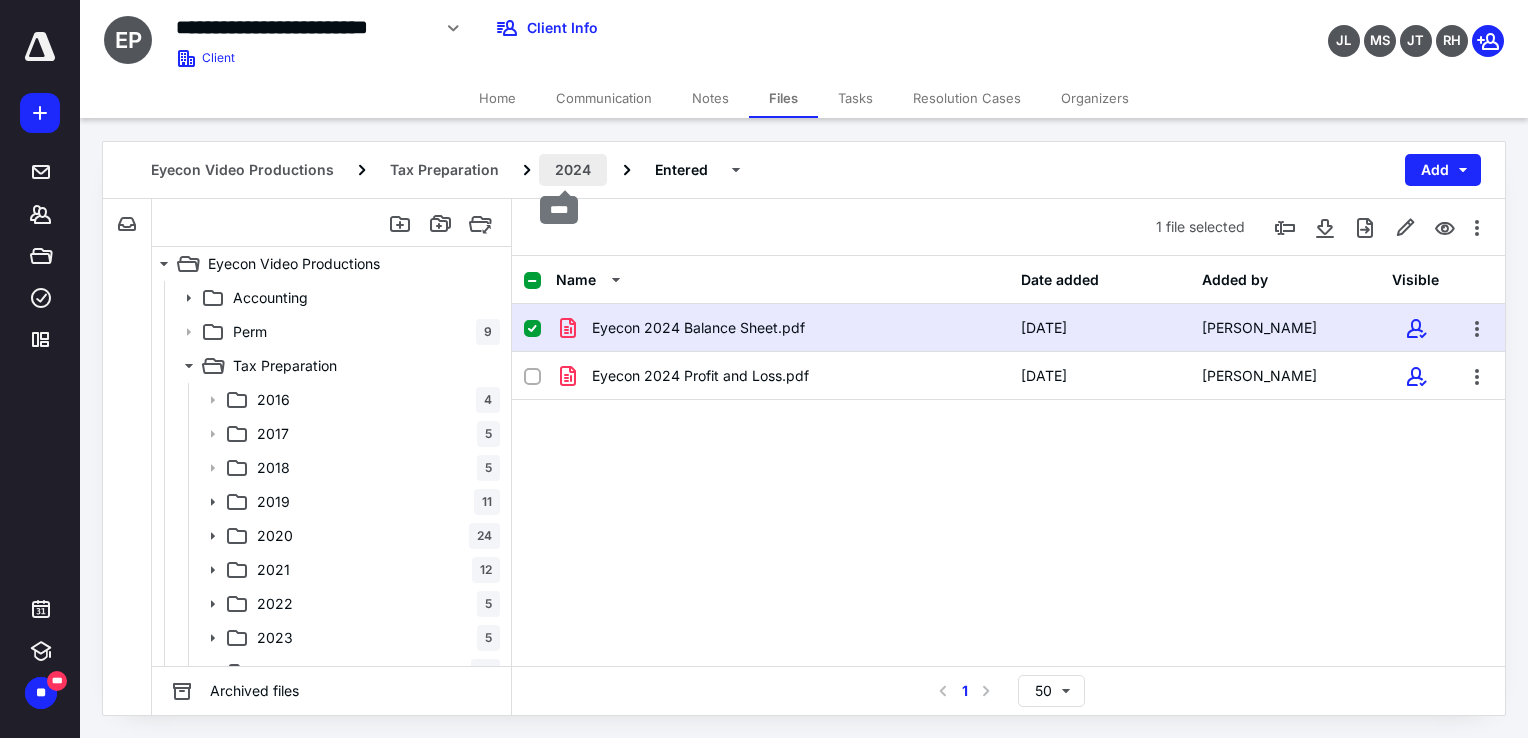 click on "2024" at bounding box center (573, 170) 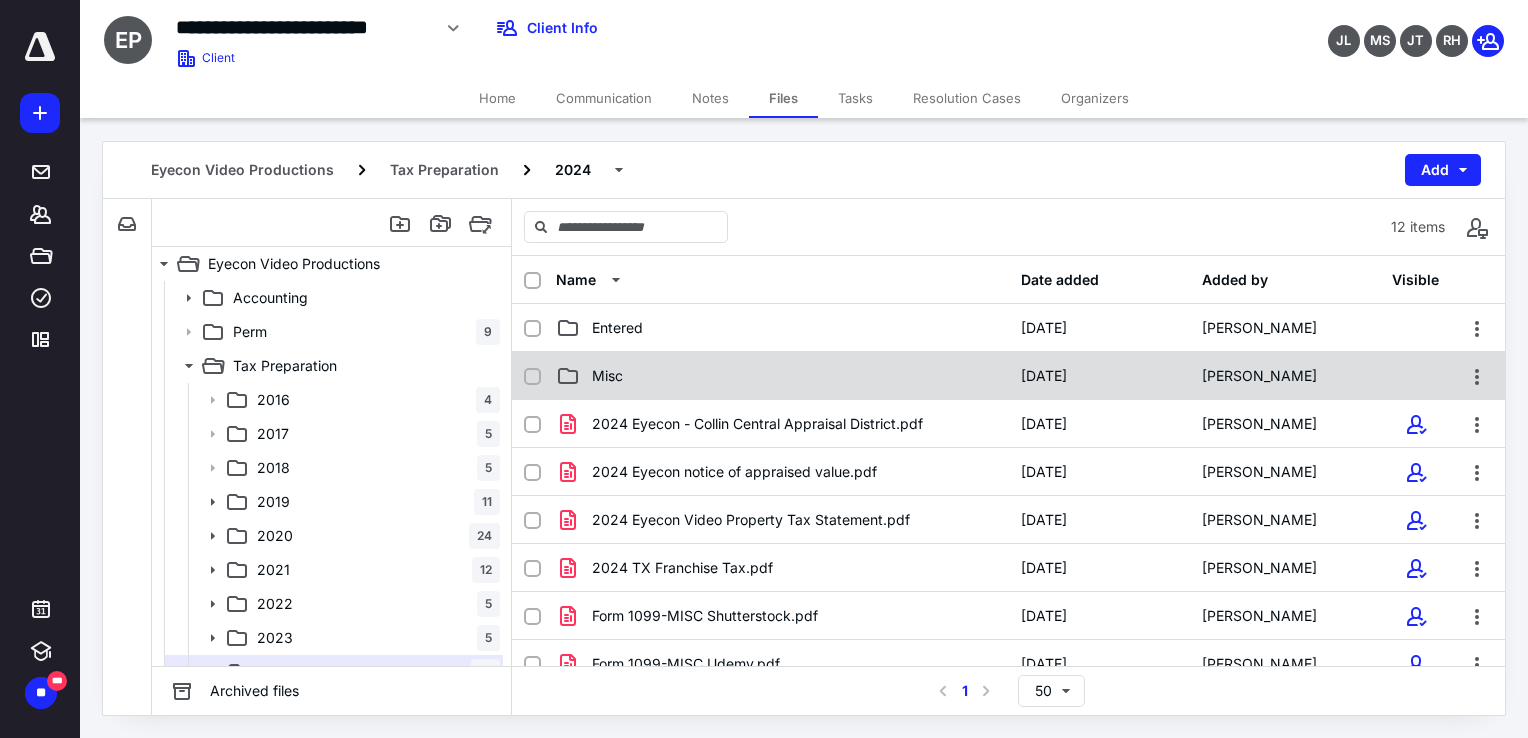 click on "Misc [DATE] [PERSON_NAME]" at bounding box center (1008, 376) 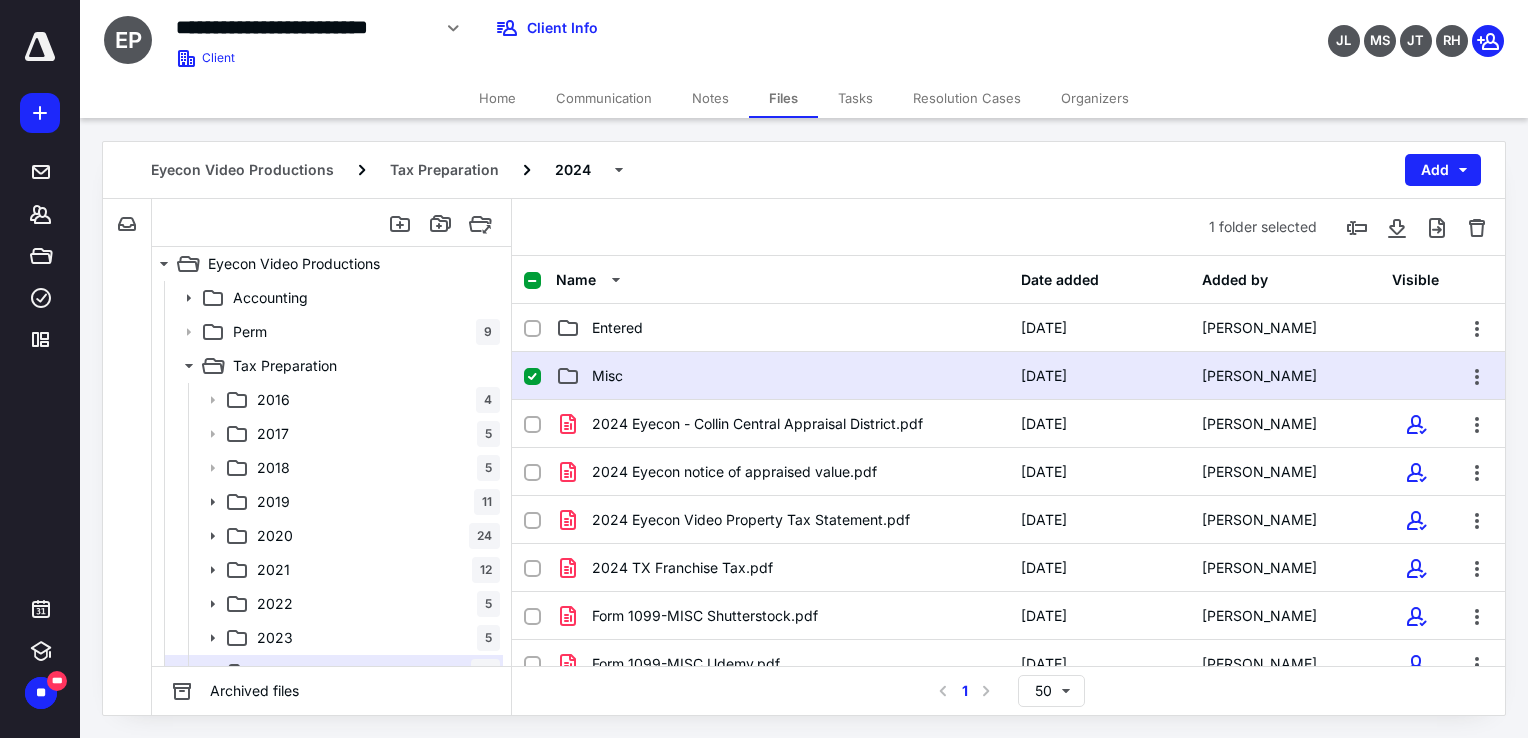 click on "Misc [DATE] [PERSON_NAME]" at bounding box center [1008, 376] 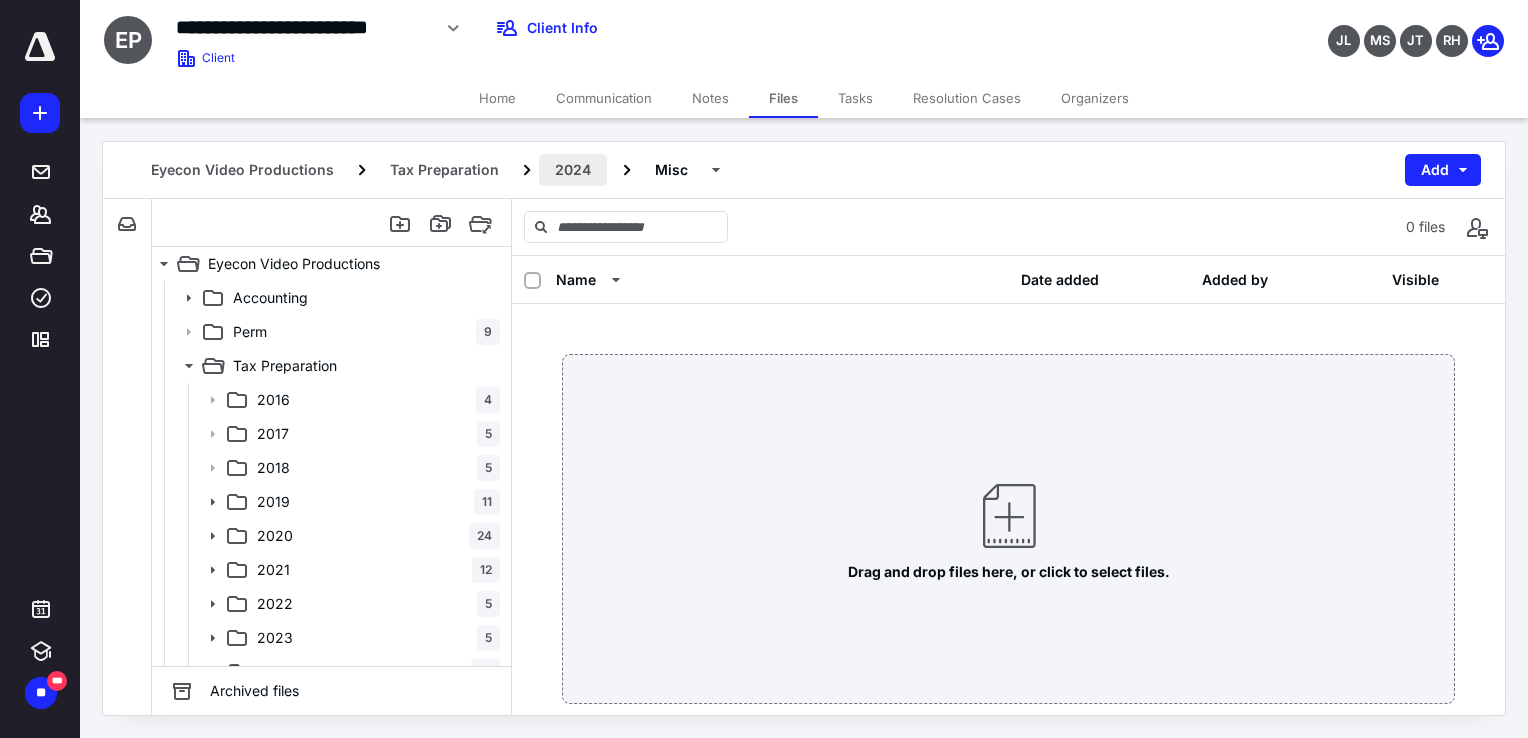 click on "2024" at bounding box center [573, 170] 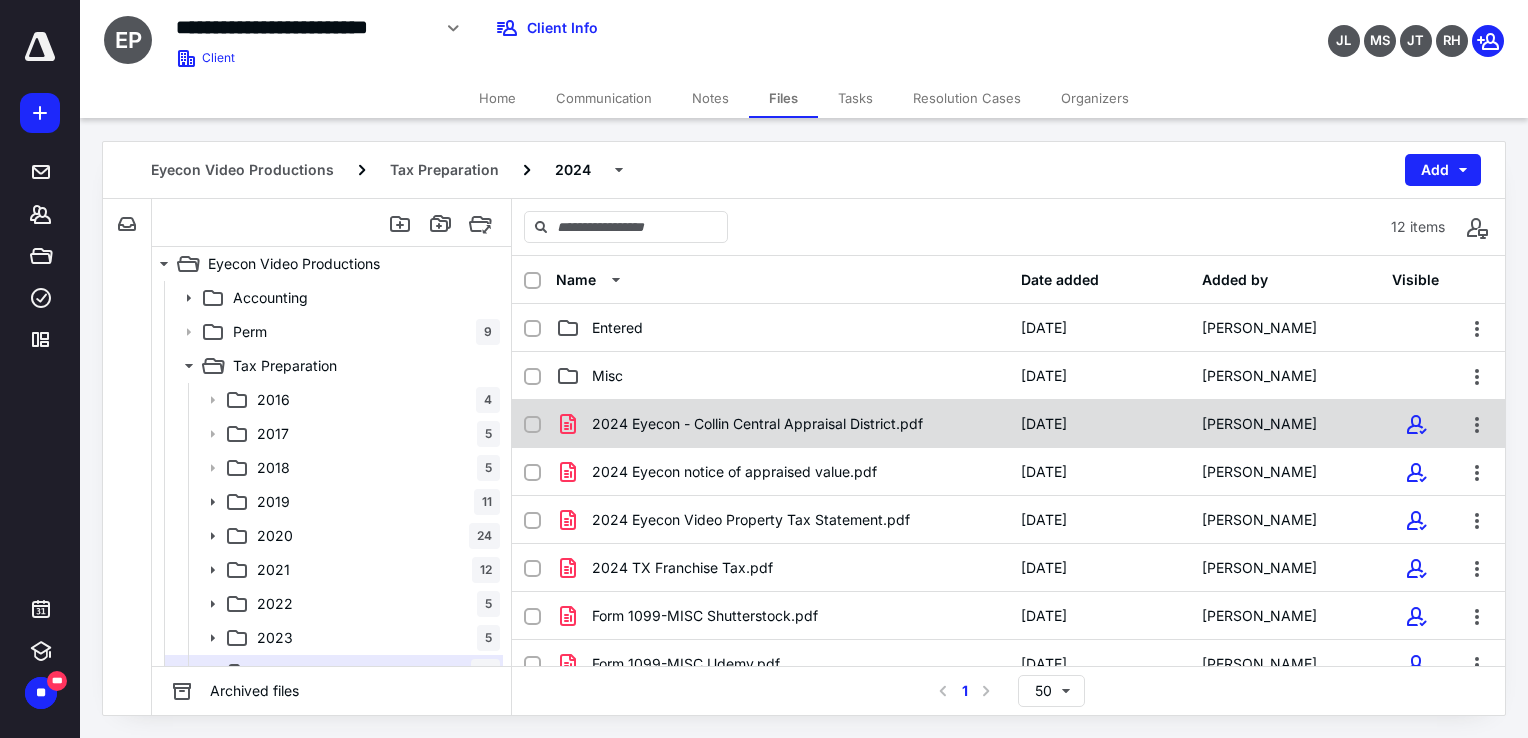 click on "2024 Eyecon - Collin Central Appraisal District.pdf" at bounding box center (757, 424) 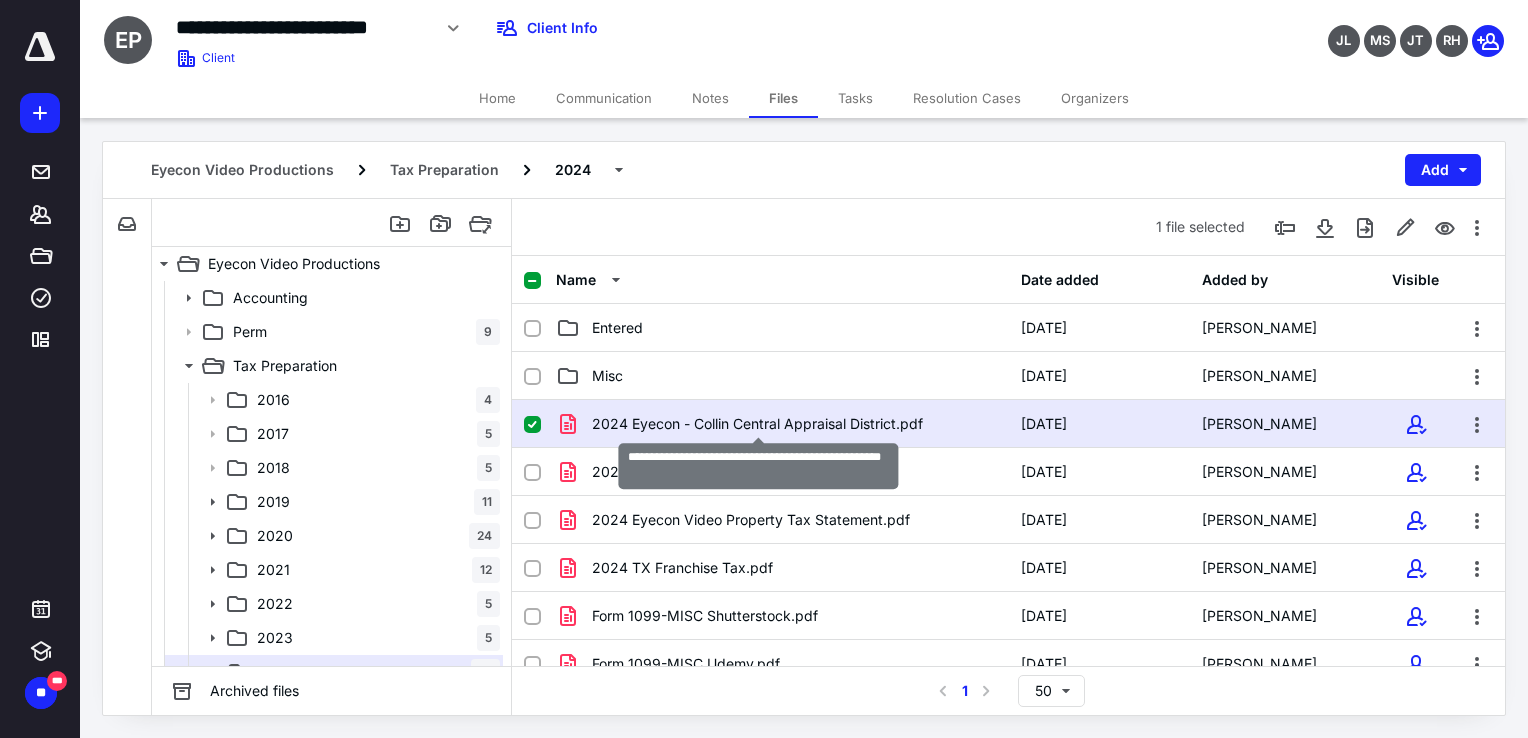 click on "2024 Eyecon - Collin Central Appraisal District.pdf" at bounding box center [757, 424] 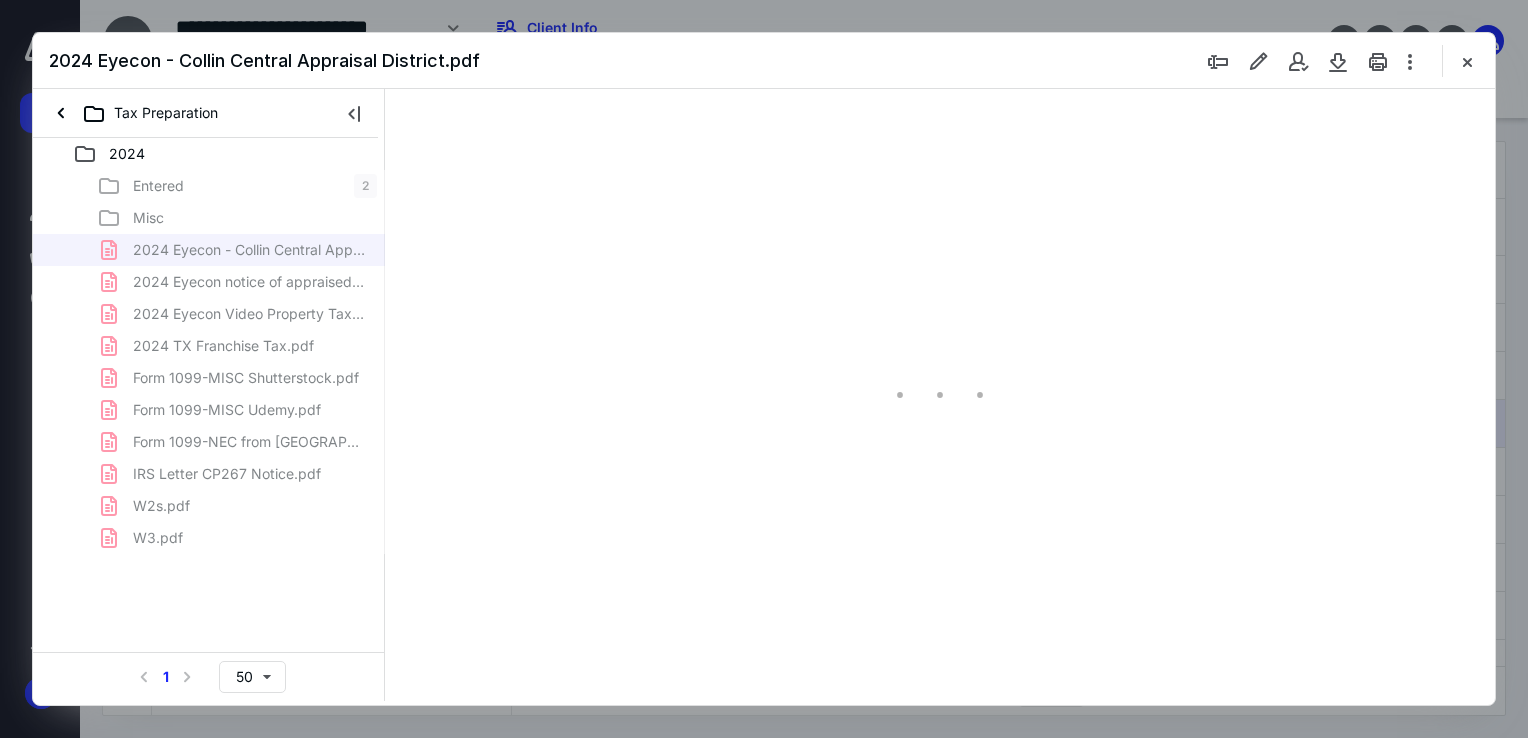 scroll, scrollTop: 0, scrollLeft: 0, axis: both 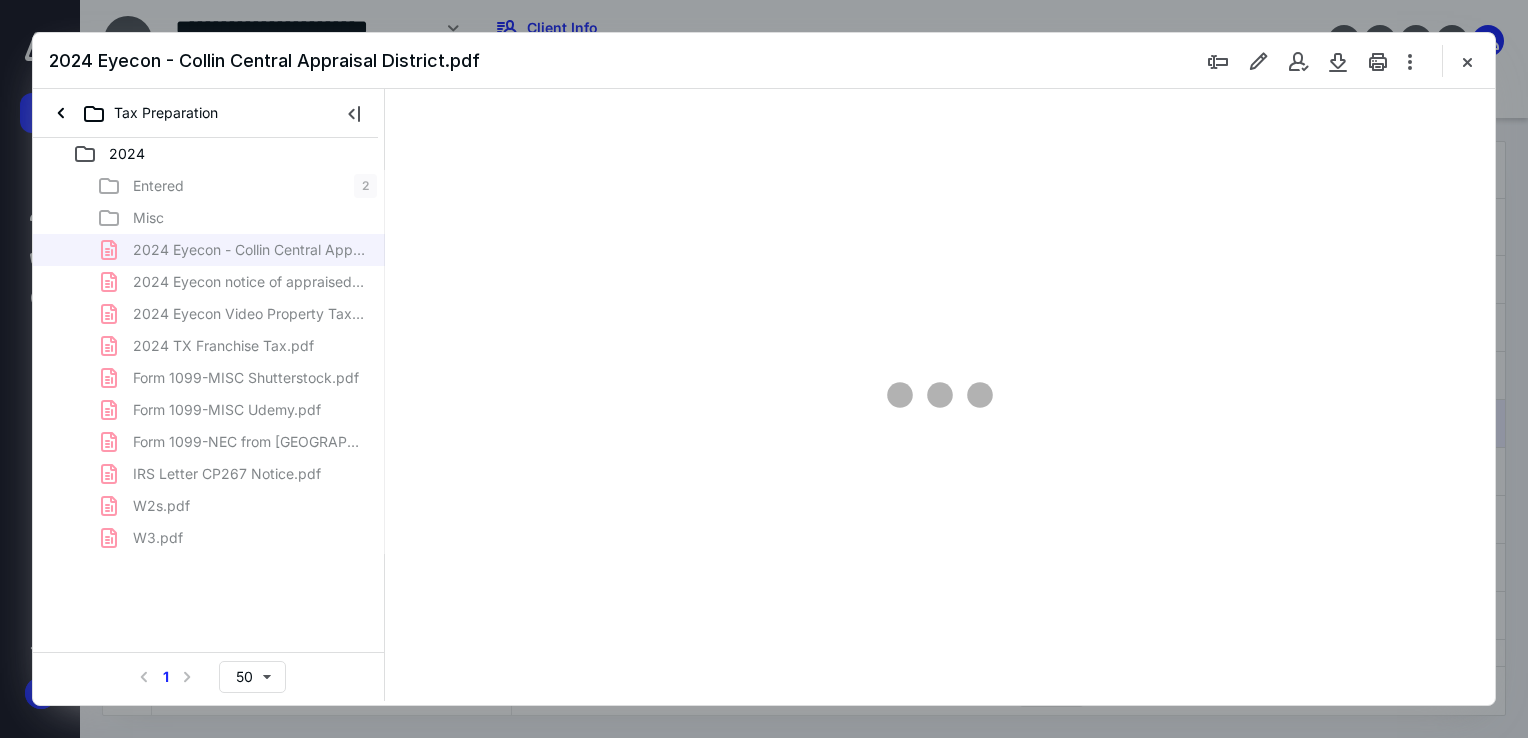 type on "70" 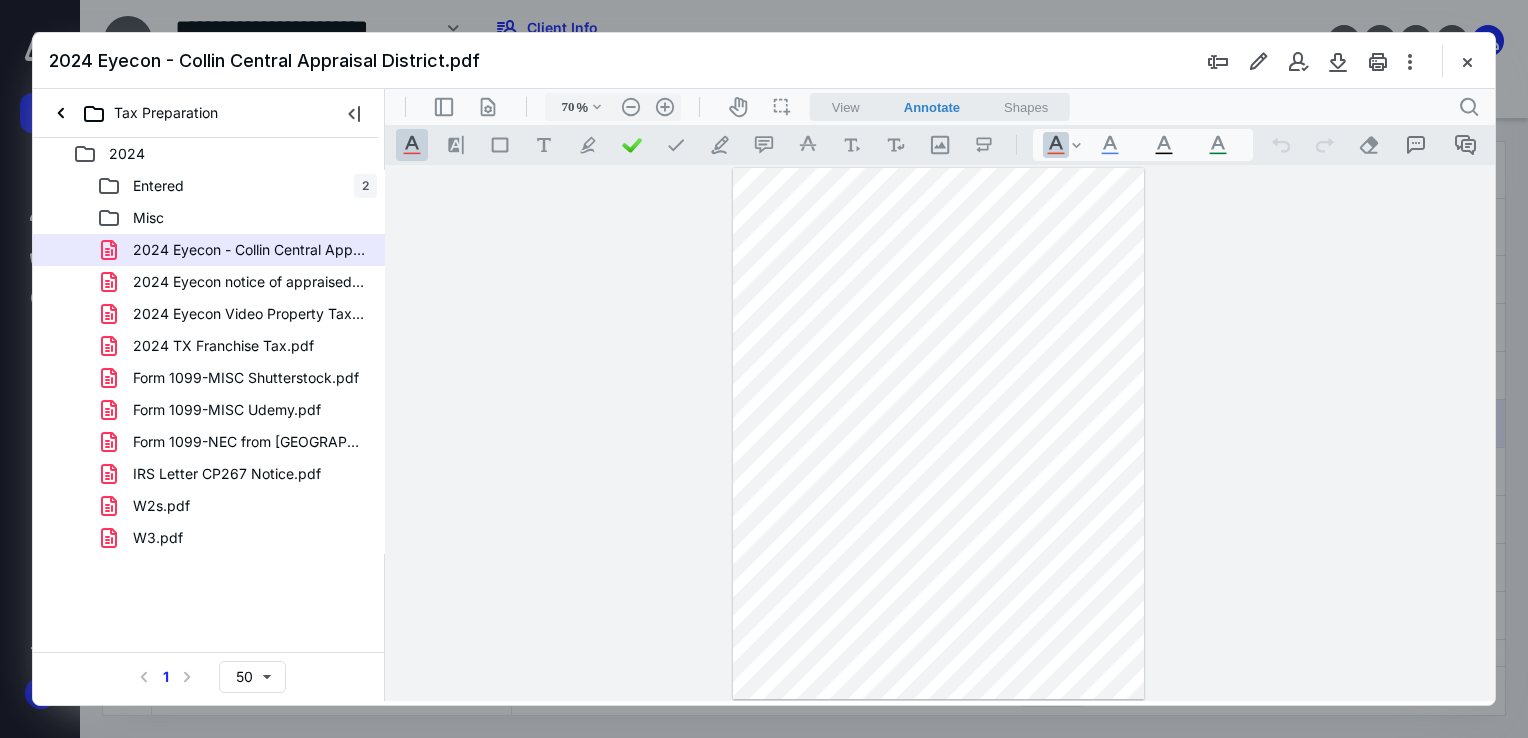 drag, startPoint x: 1485, startPoint y: 205, endPoint x: 1490, endPoint y: 325, distance: 120.10412 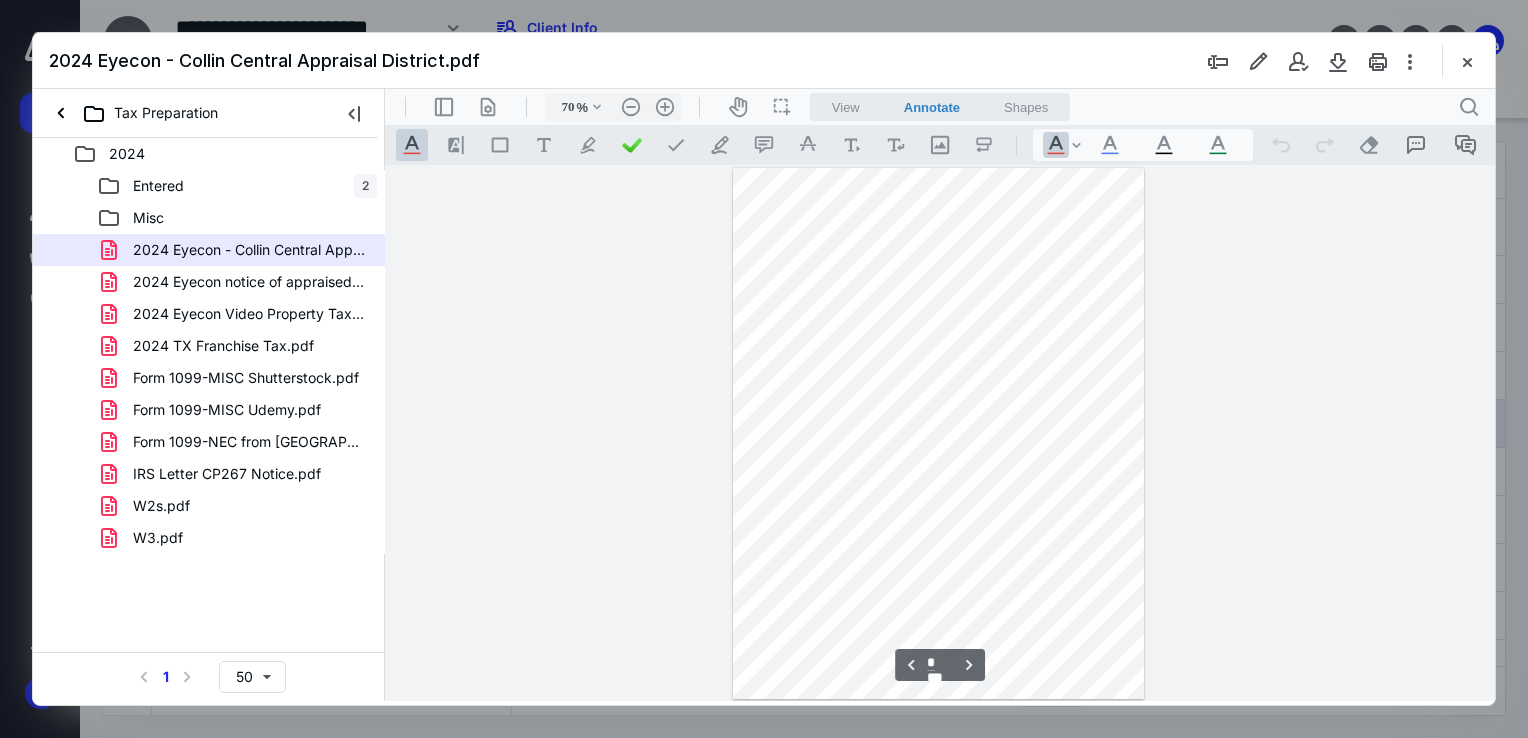 scroll, scrollTop: 469, scrollLeft: 0, axis: vertical 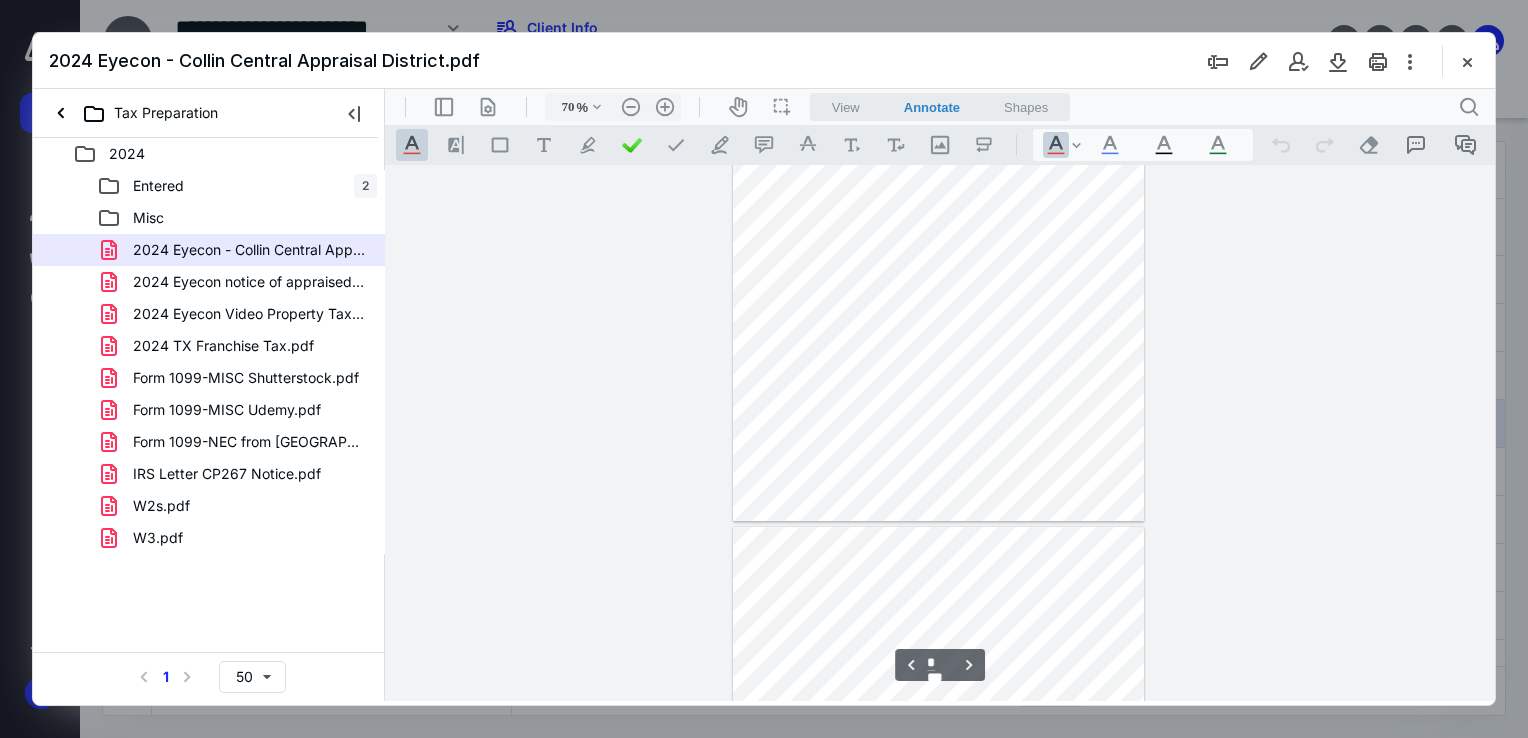 type on "*" 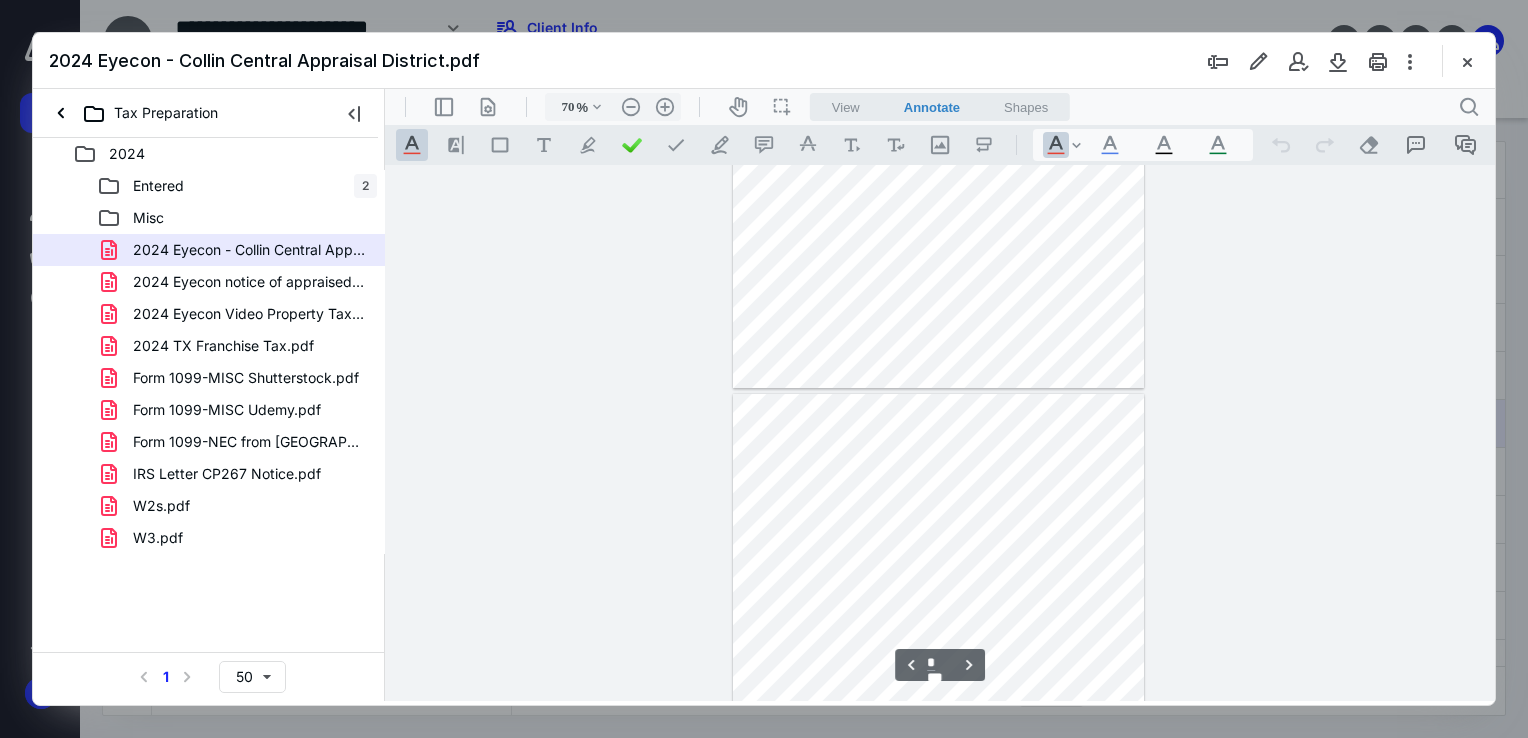 scroll, scrollTop: 3035, scrollLeft: 0, axis: vertical 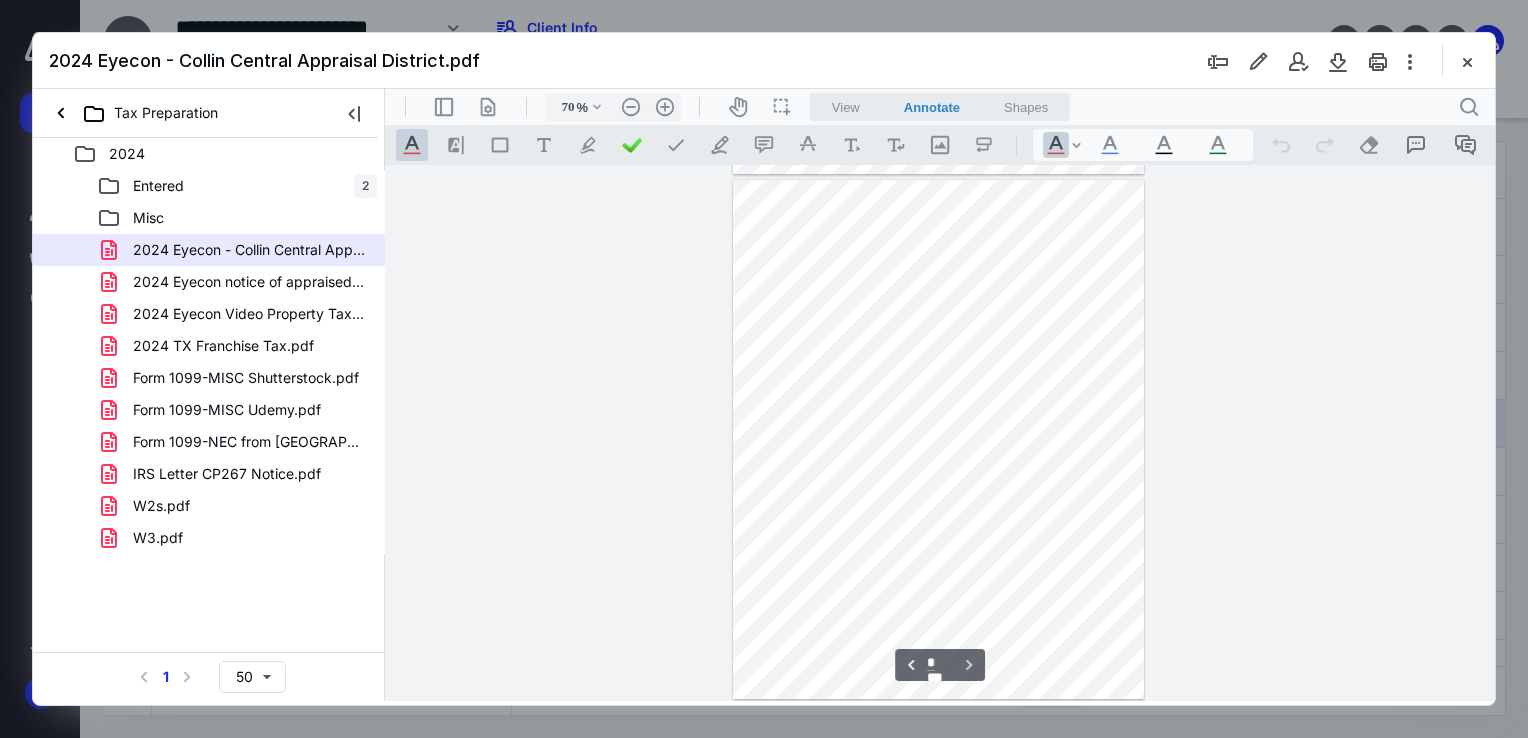 drag, startPoint x: 1487, startPoint y: 317, endPoint x: 1875, endPoint y: 803, distance: 621.8842 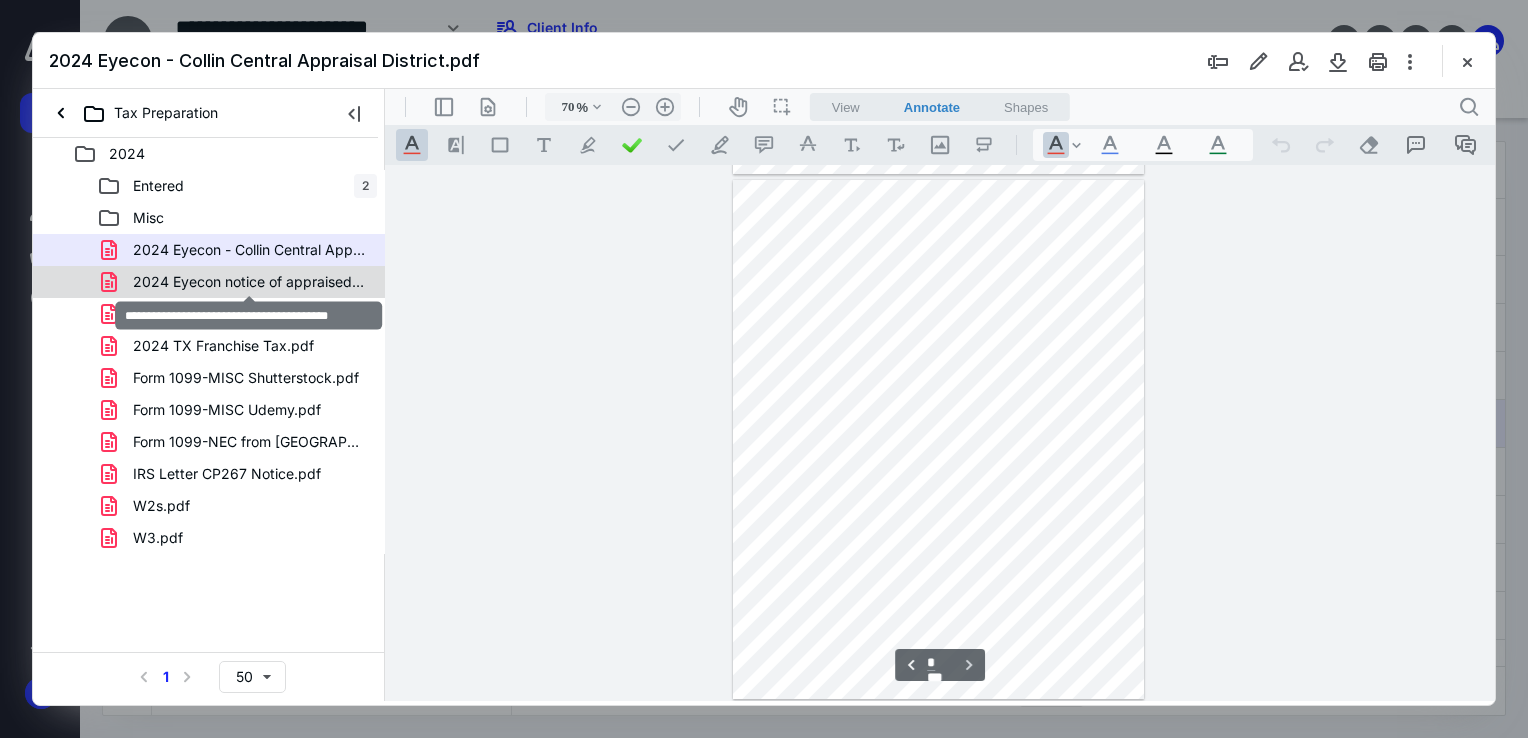 click on "2024 Eyecon notice of appraised value.pdf" at bounding box center (249, 282) 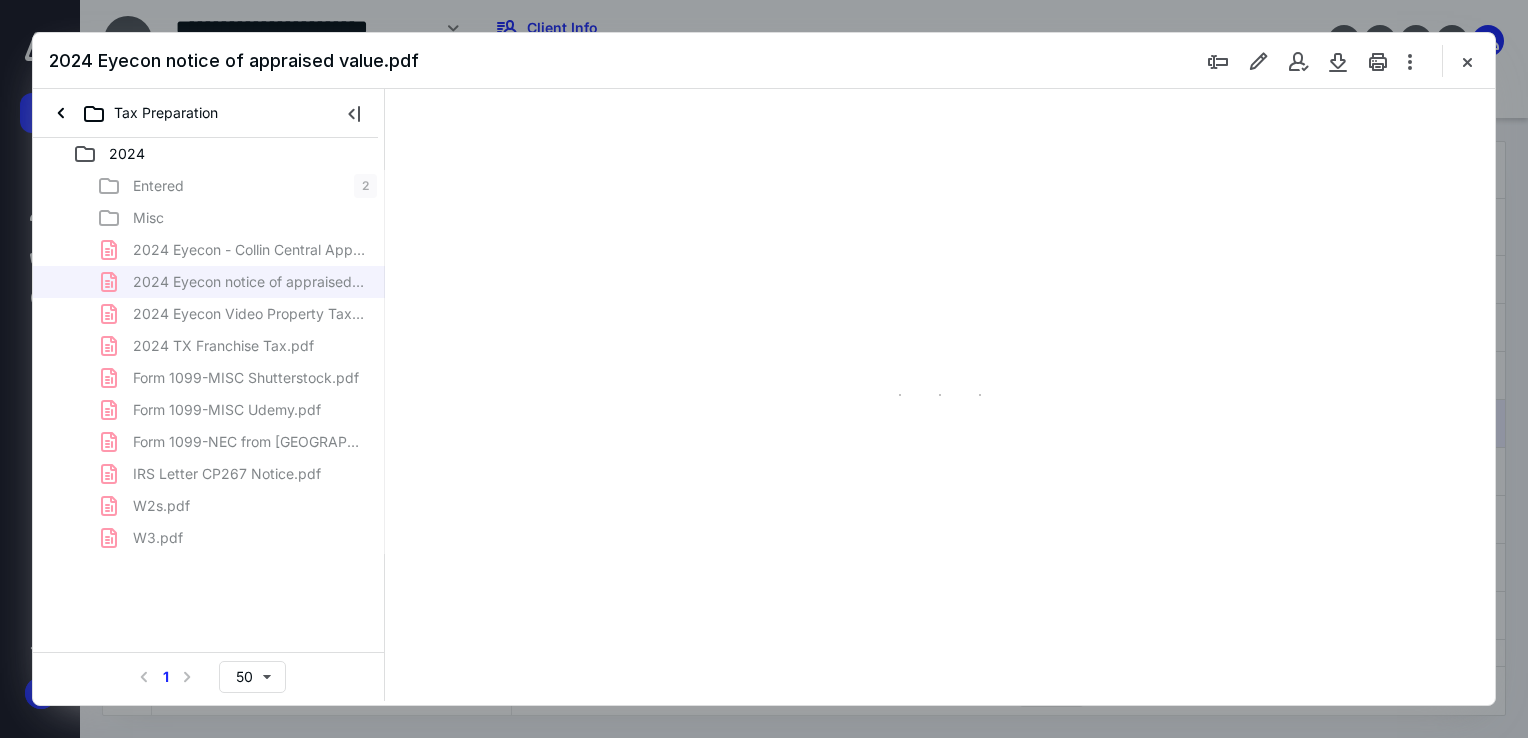 type on "71" 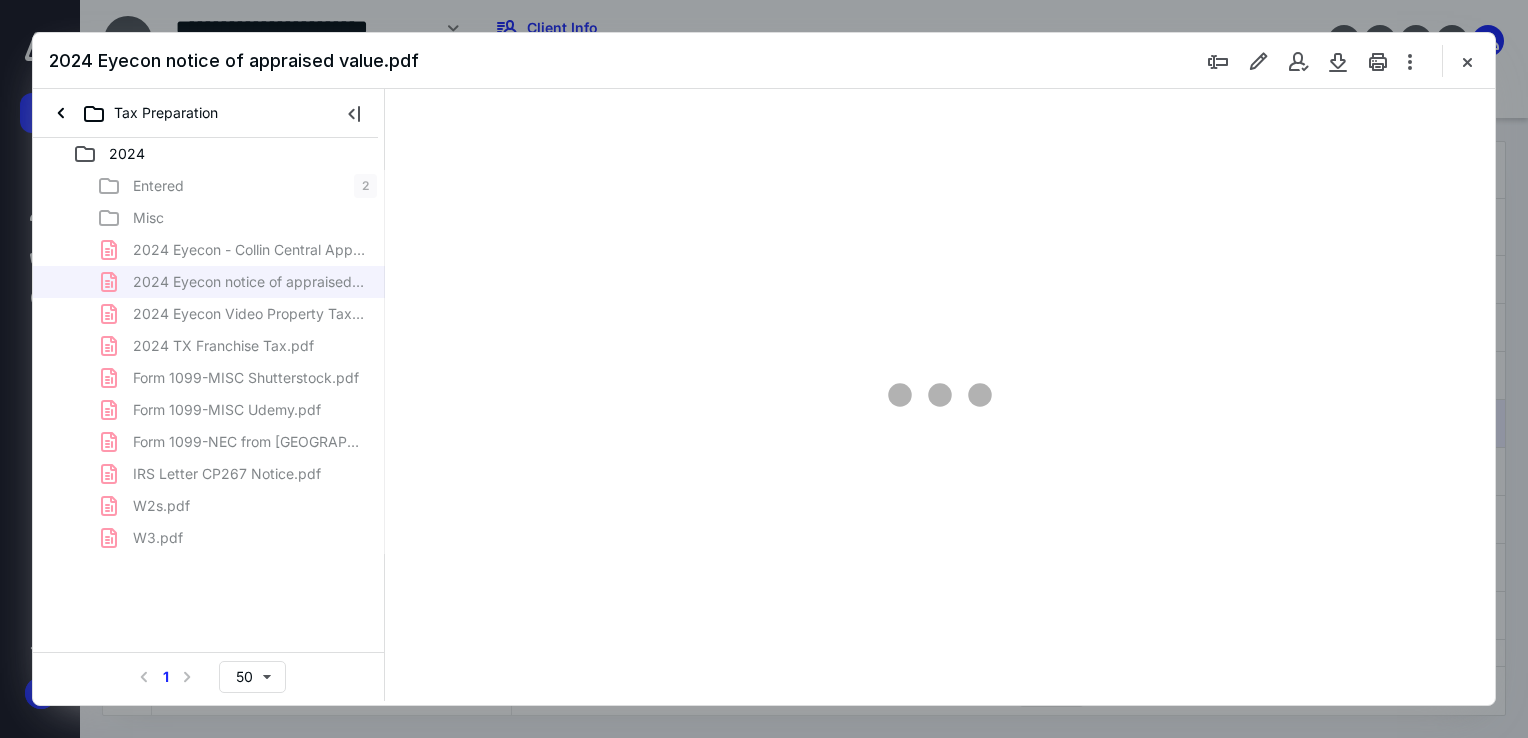scroll, scrollTop: 79, scrollLeft: 0, axis: vertical 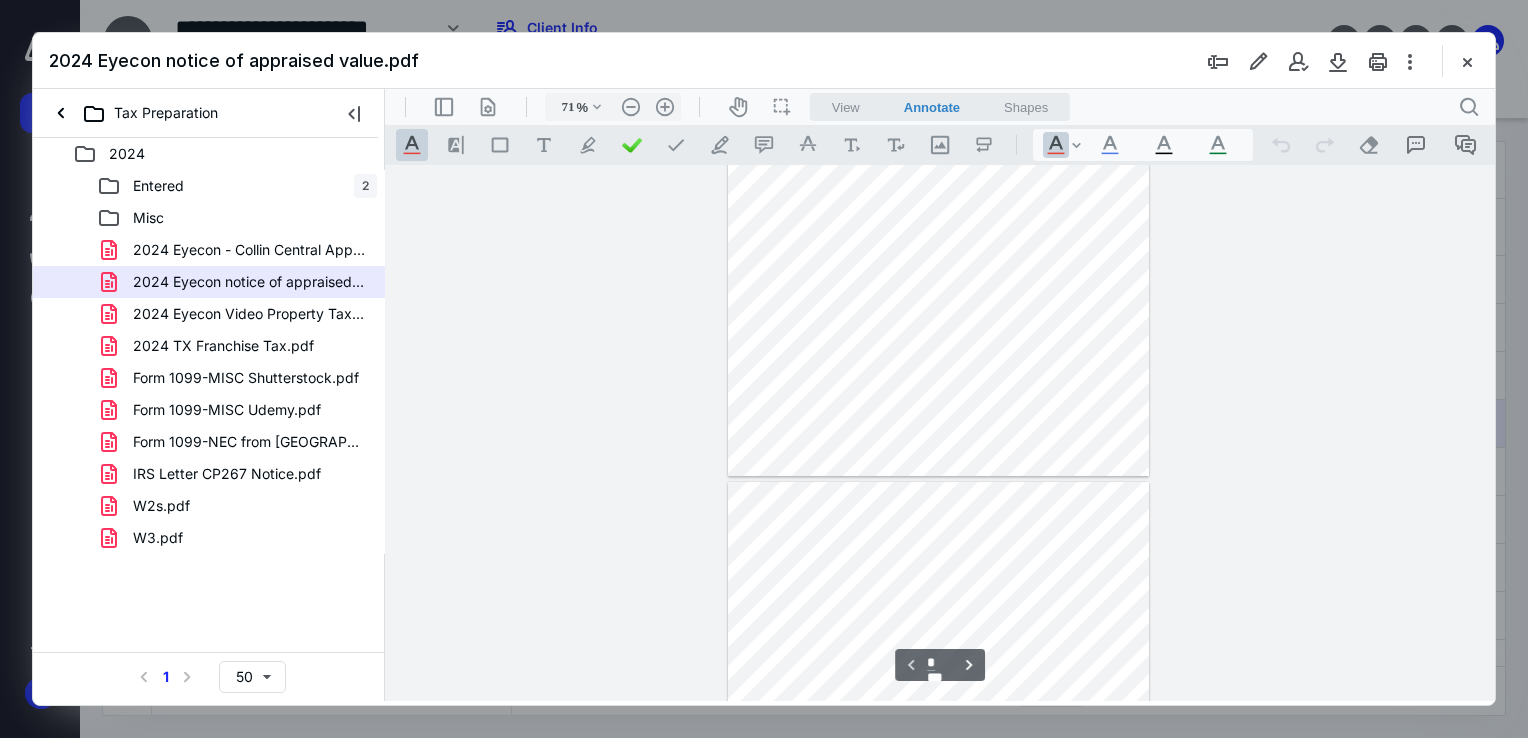 type on "*" 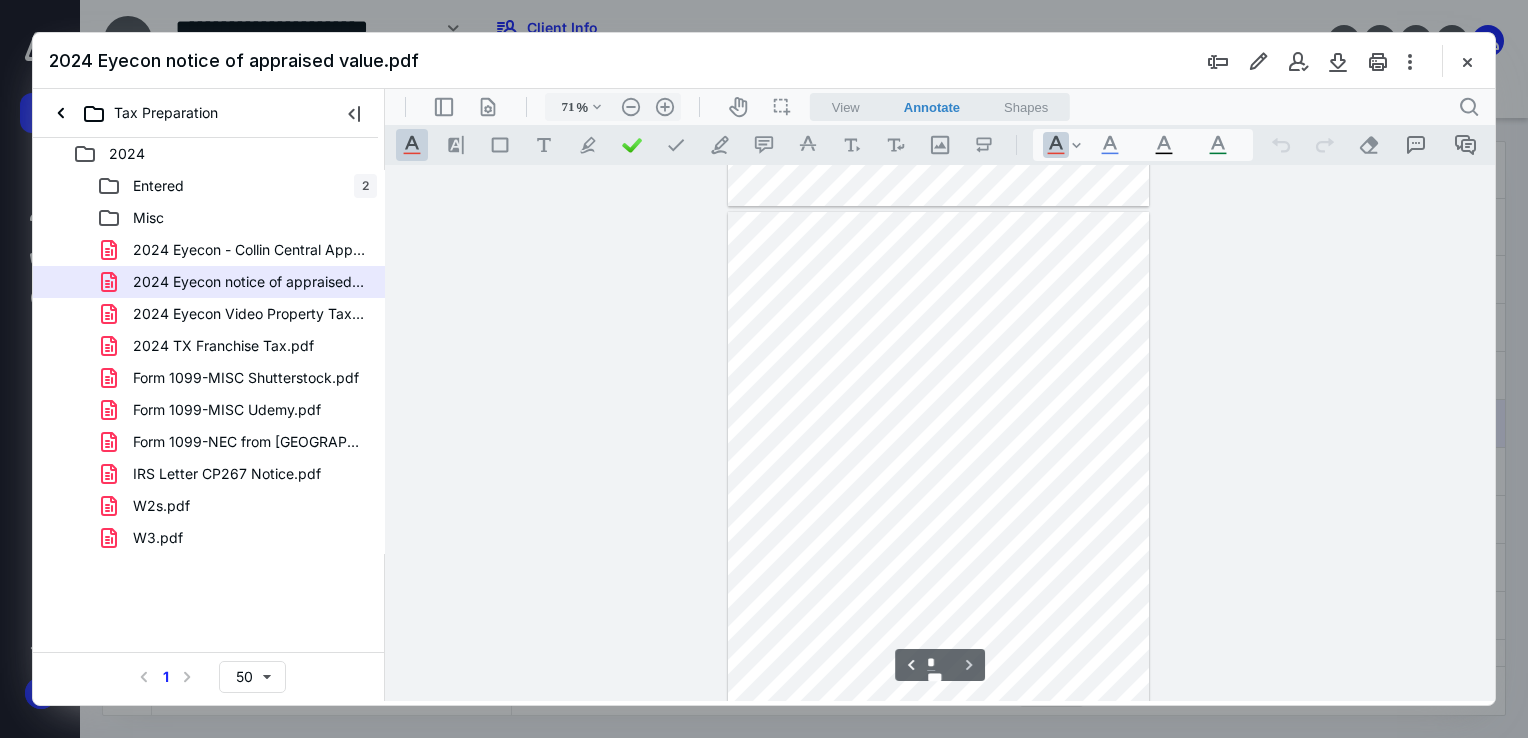 scroll, scrollTop: 546, scrollLeft: 0, axis: vertical 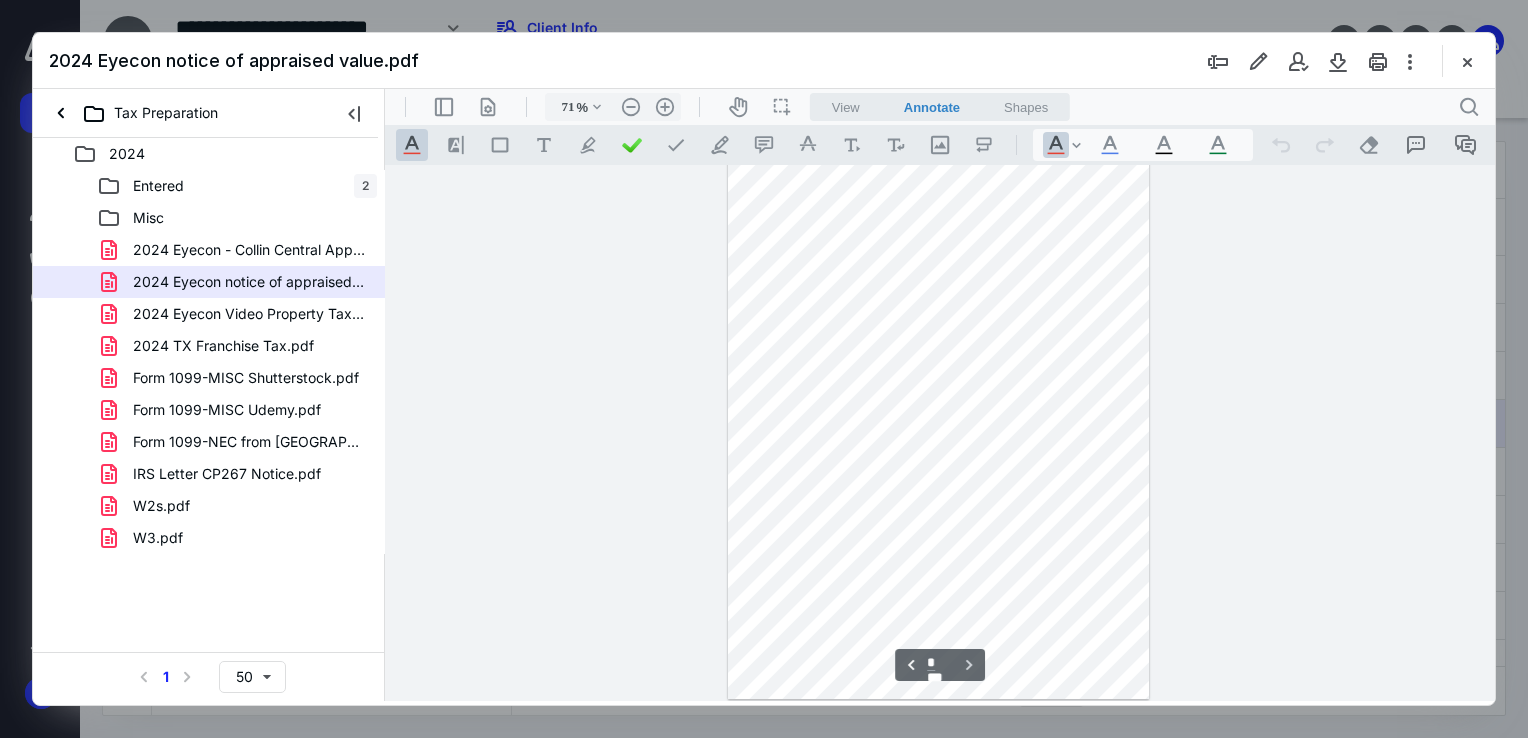 drag, startPoint x: 1490, startPoint y: 292, endPoint x: 1902, endPoint y: 696, distance: 577.02686 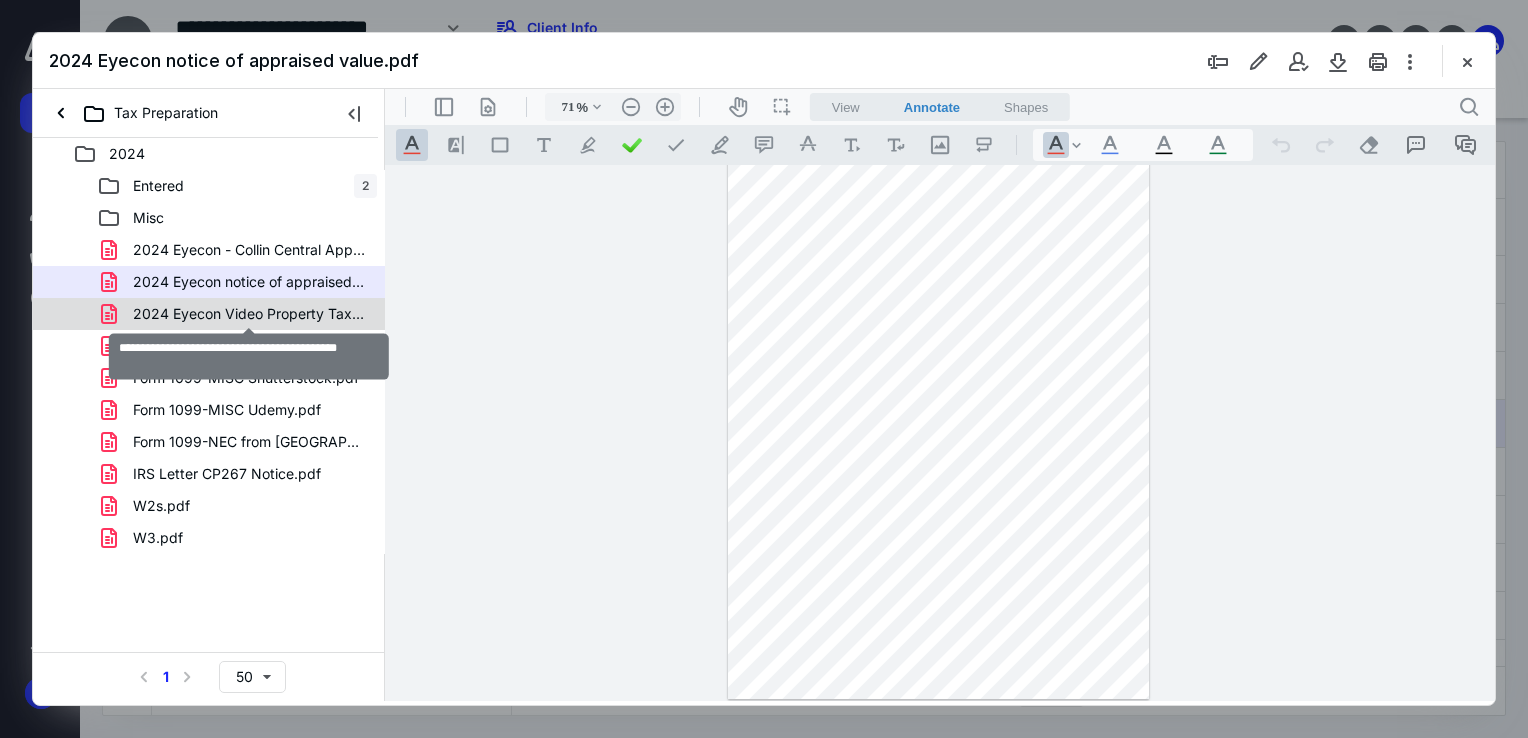 click on "2024 Eyecon Video Property Tax Statement.pdf" at bounding box center [249, 314] 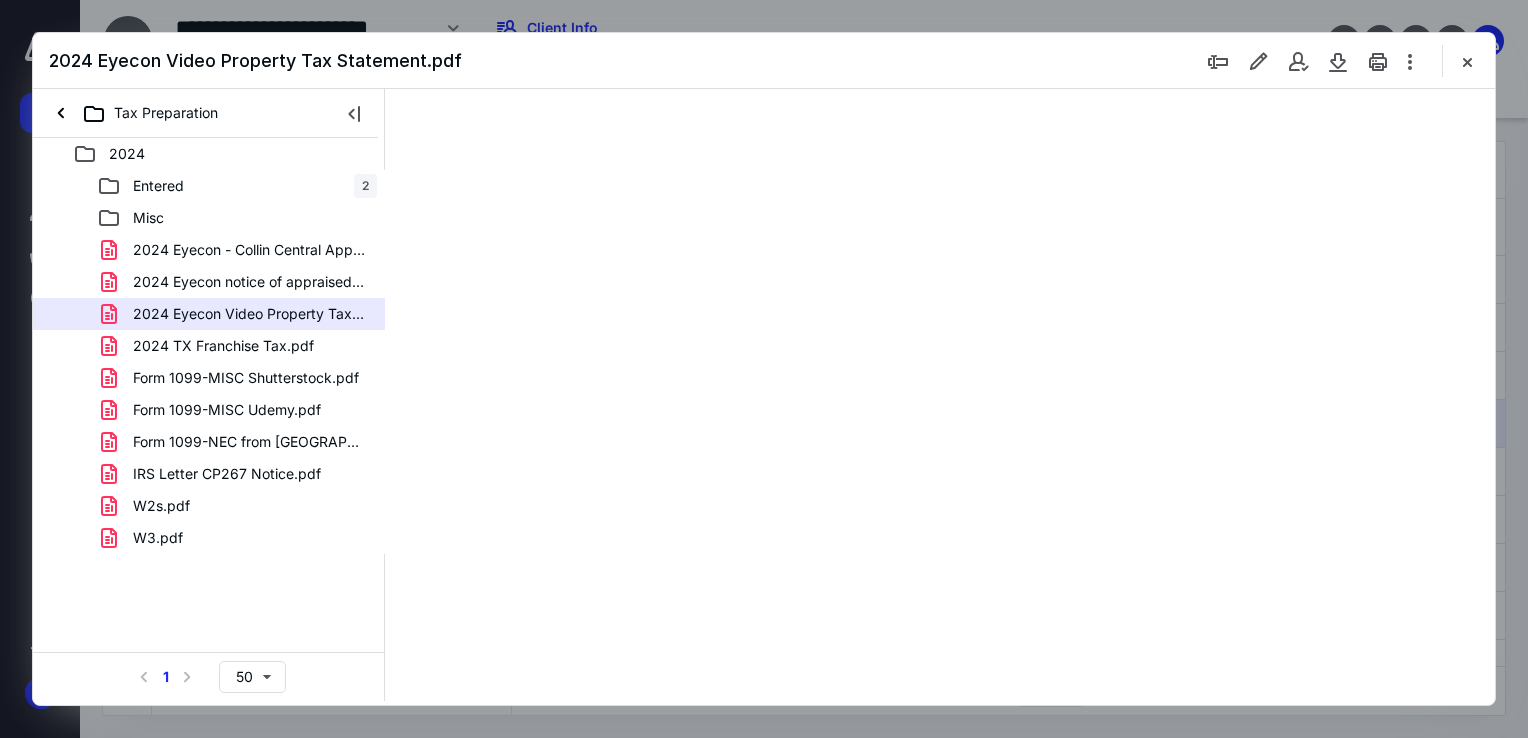 scroll, scrollTop: 0, scrollLeft: 0, axis: both 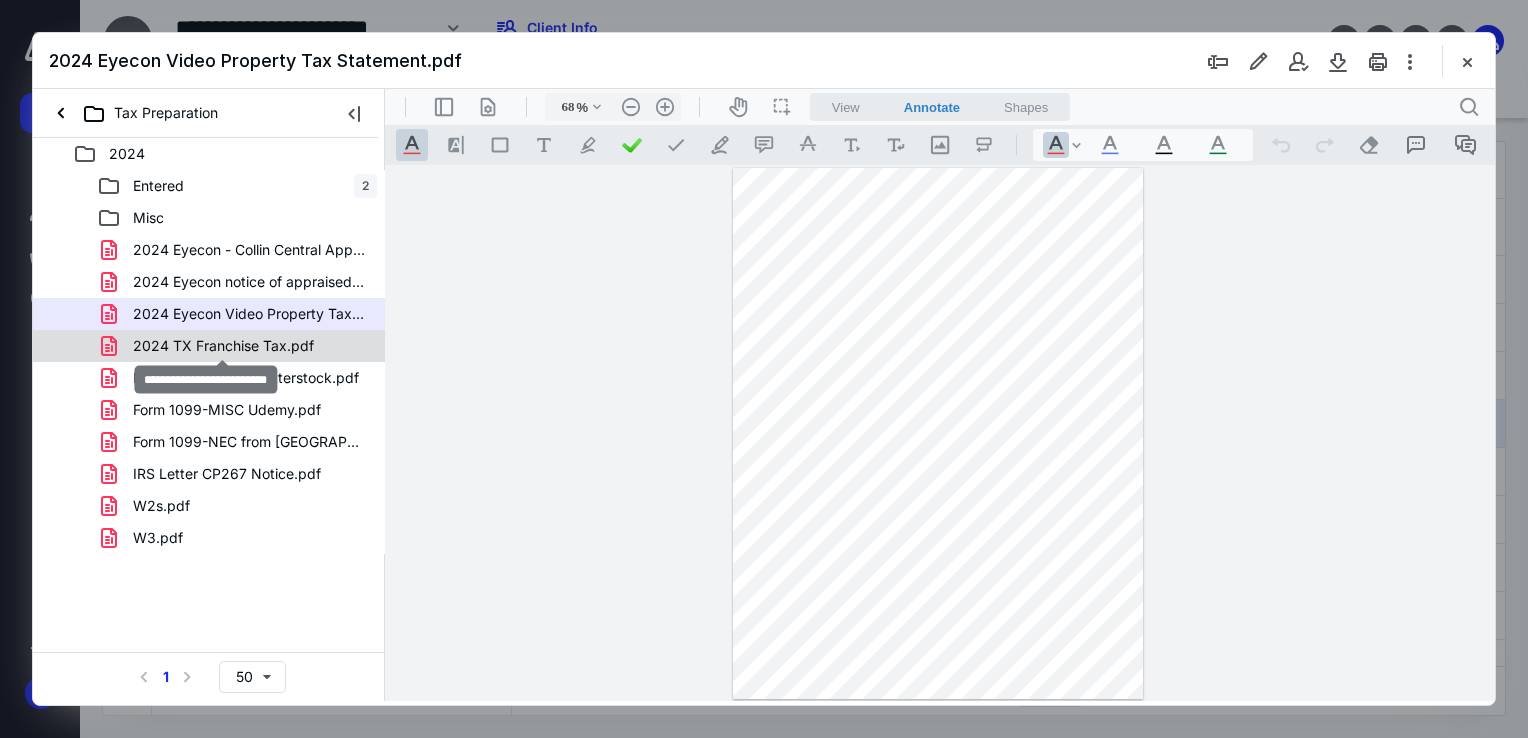 click on "2024 TX Franchise Tax.pdf" at bounding box center (223, 346) 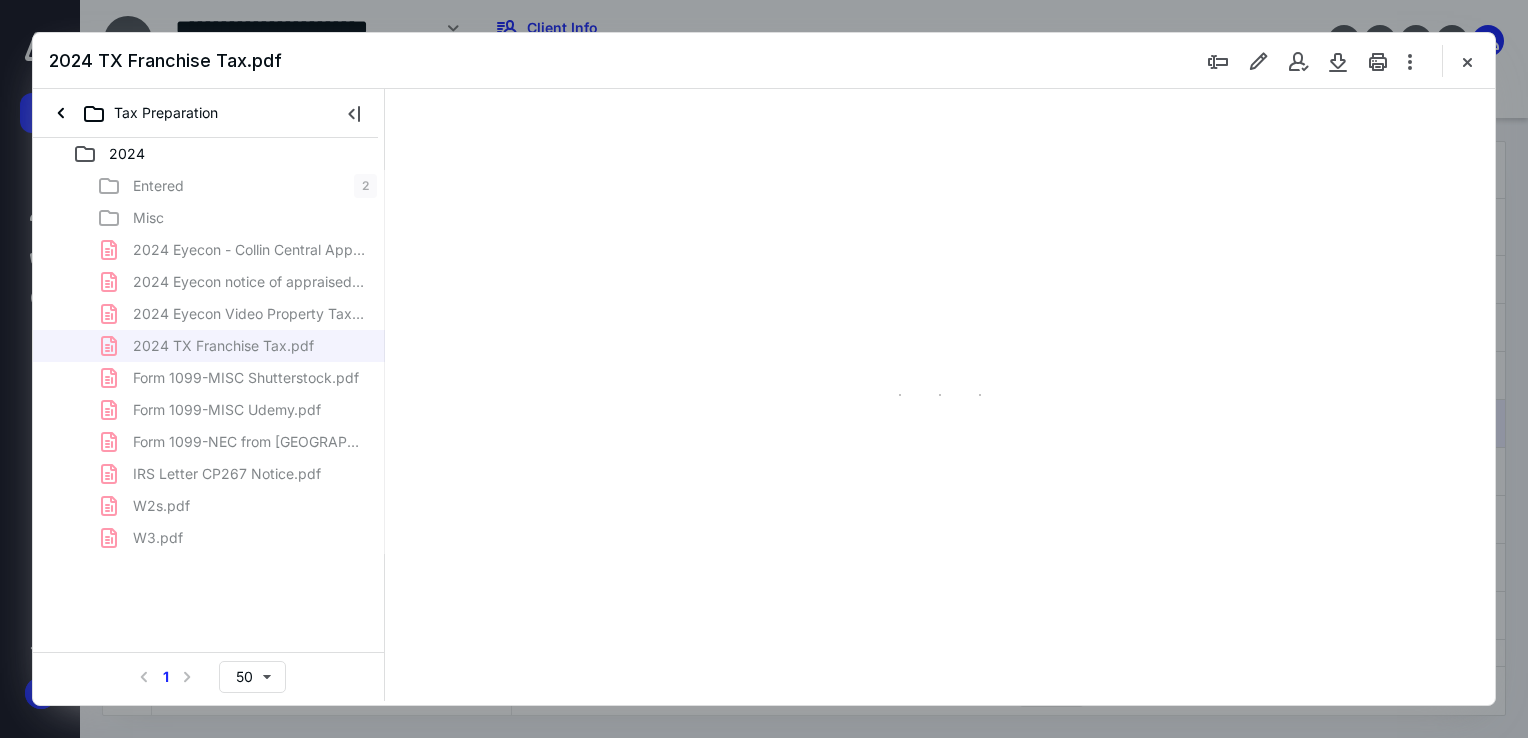scroll, scrollTop: 79, scrollLeft: 0, axis: vertical 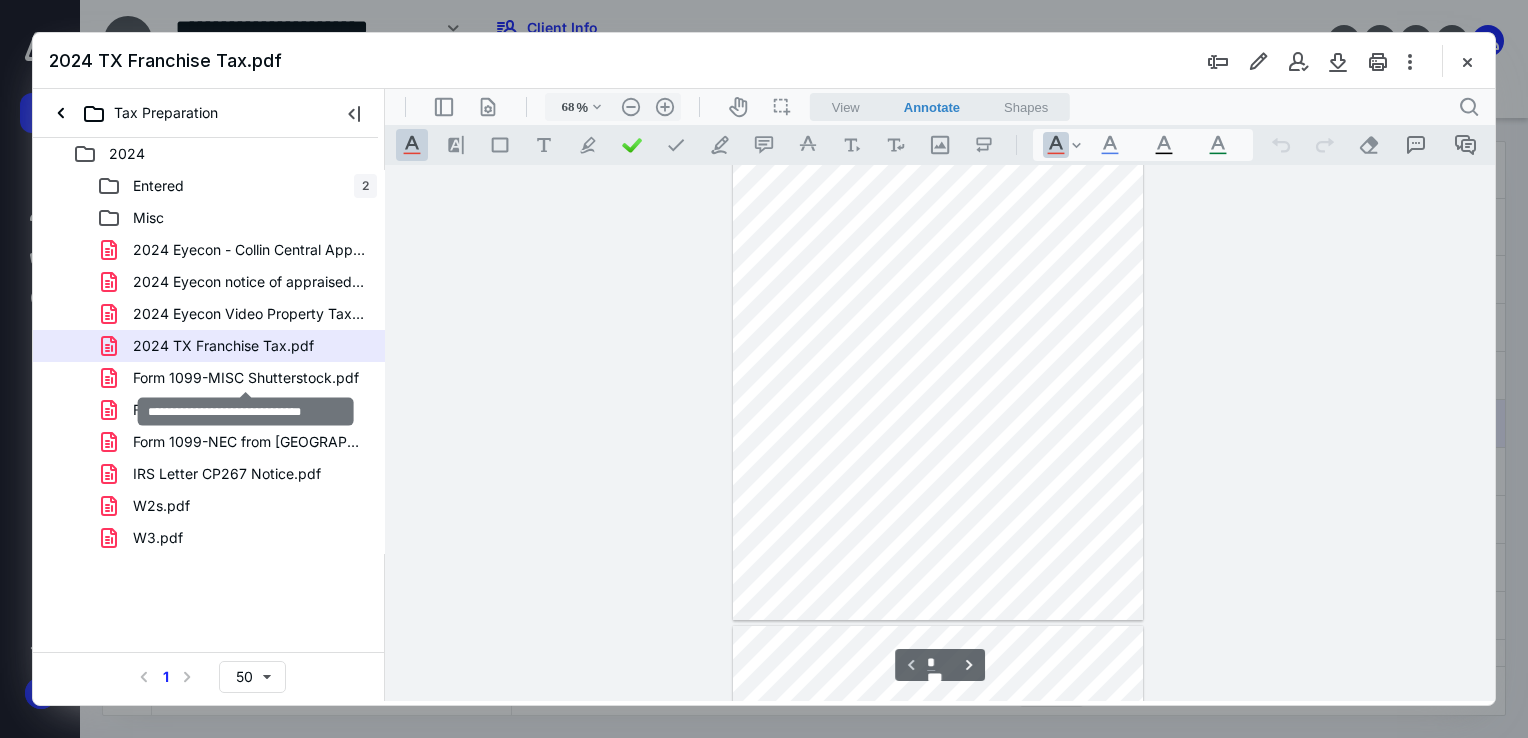 click on "Form 1099-MISC Shutterstock.pdf" at bounding box center [246, 378] 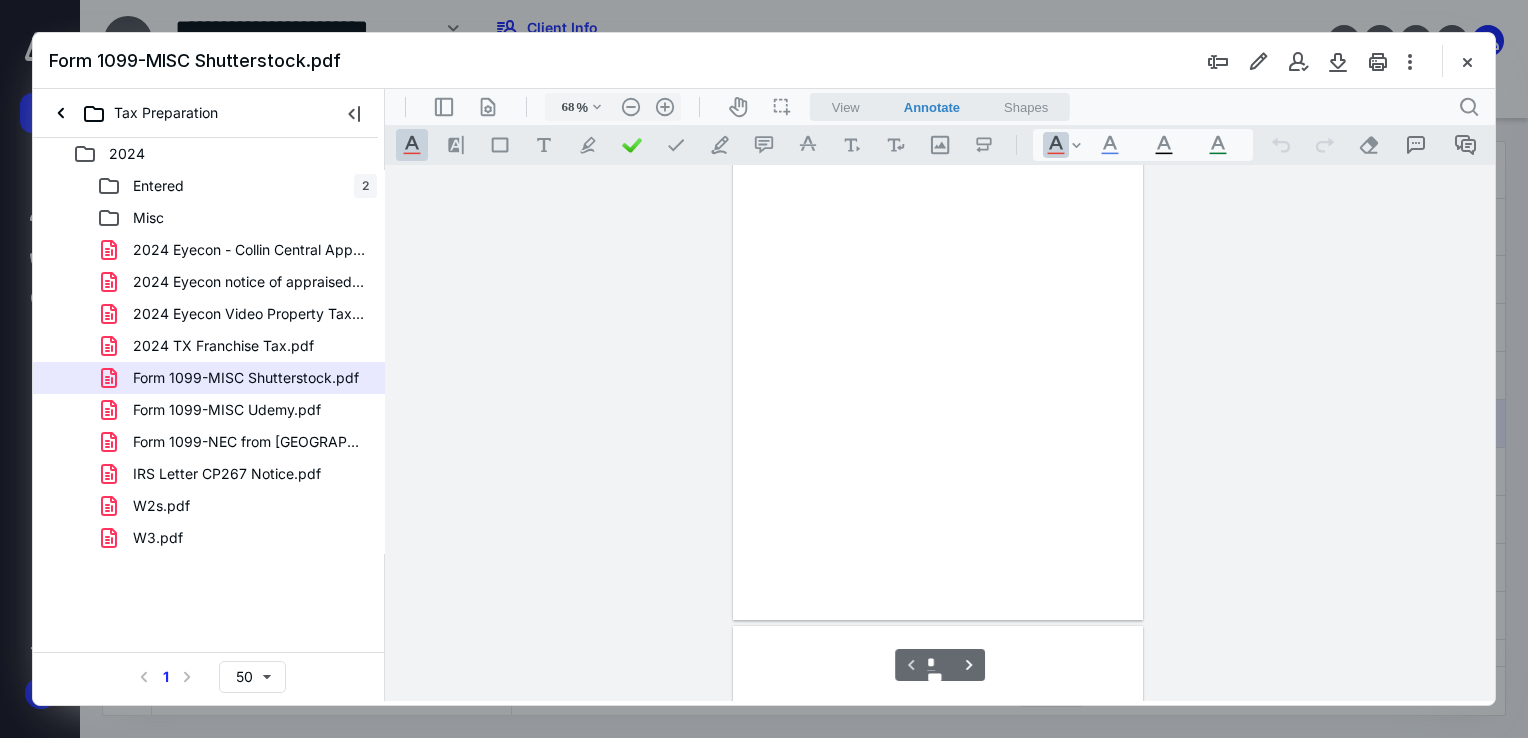 scroll, scrollTop: 79, scrollLeft: 0, axis: vertical 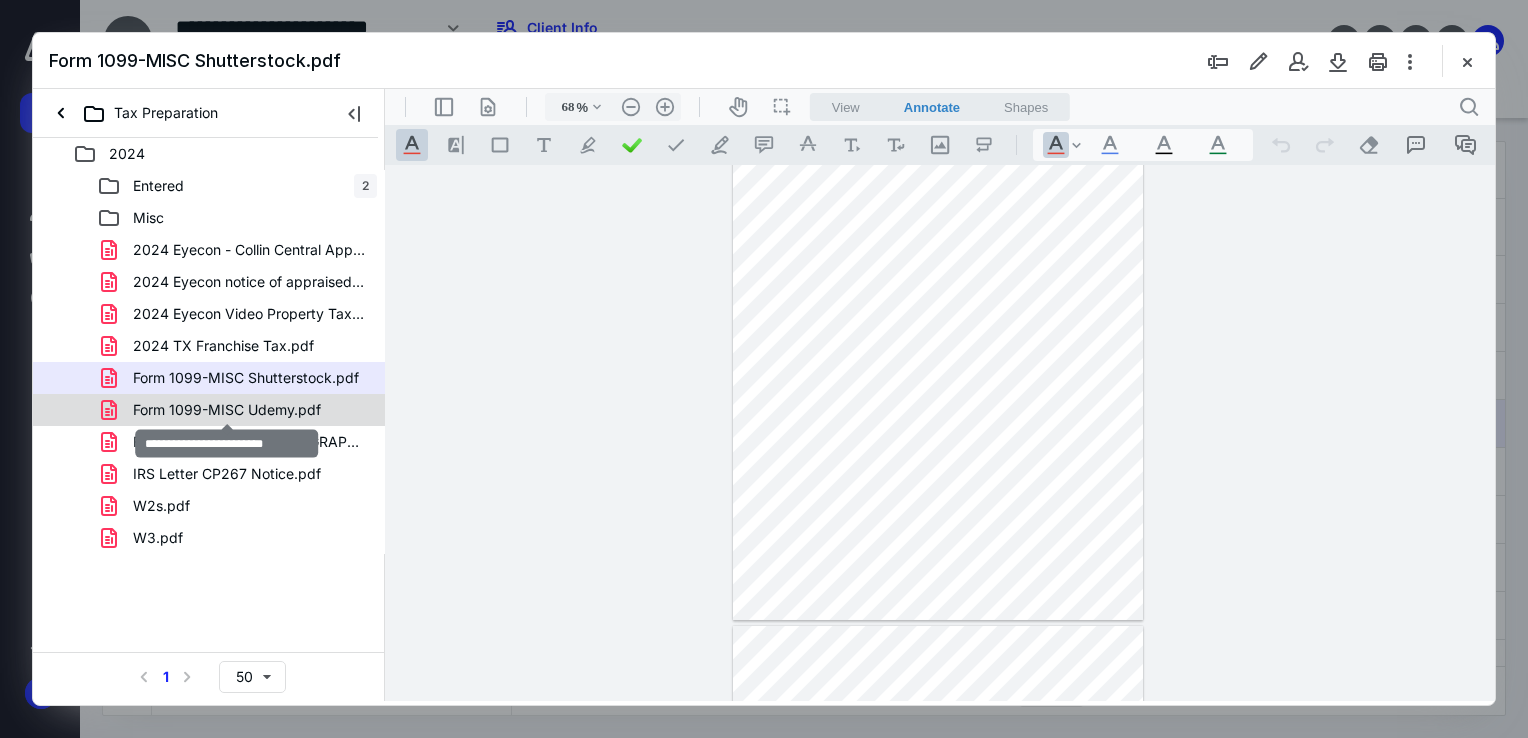 click on "Form 1099-MISC Udemy.pdf" at bounding box center (227, 410) 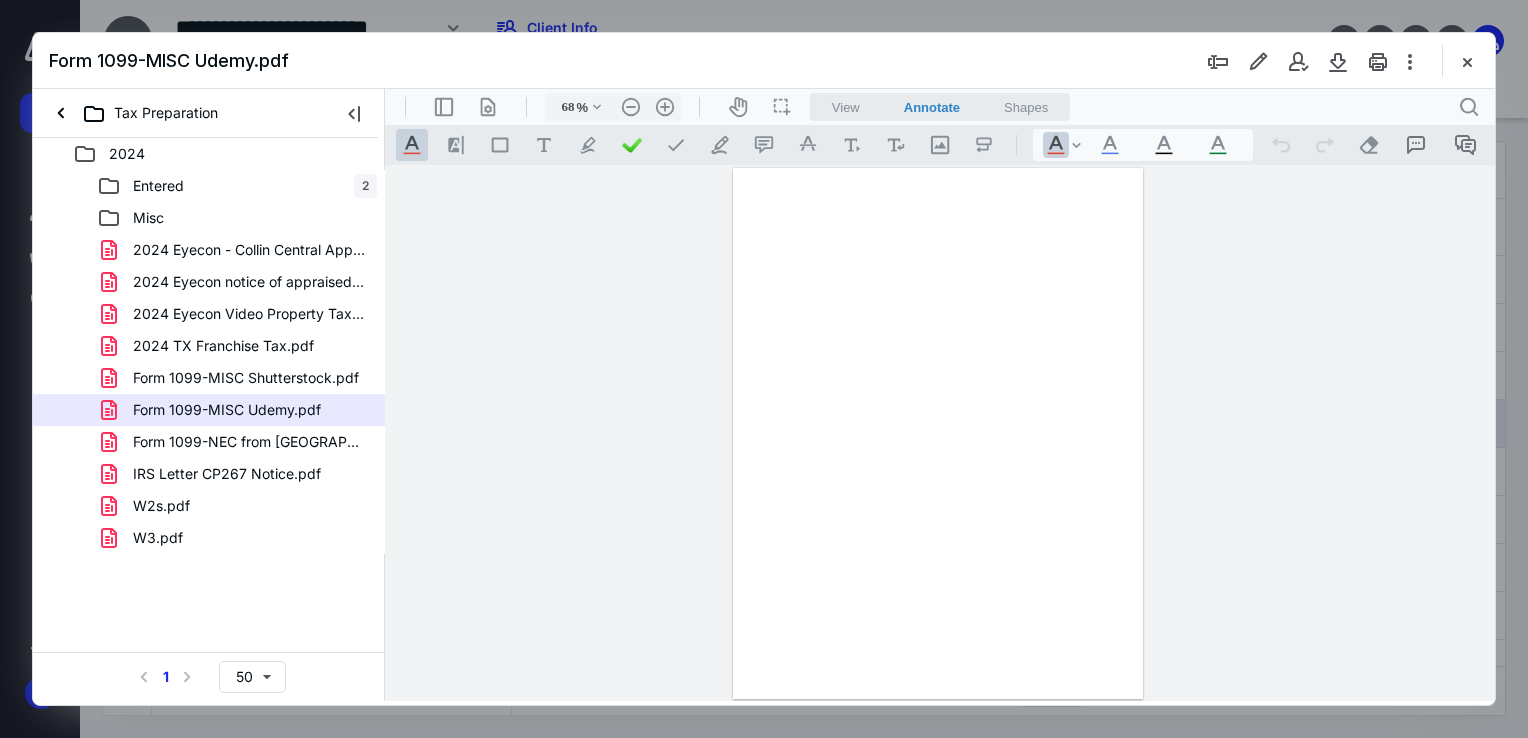 scroll, scrollTop: 0, scrollLeft: 0, axis: both 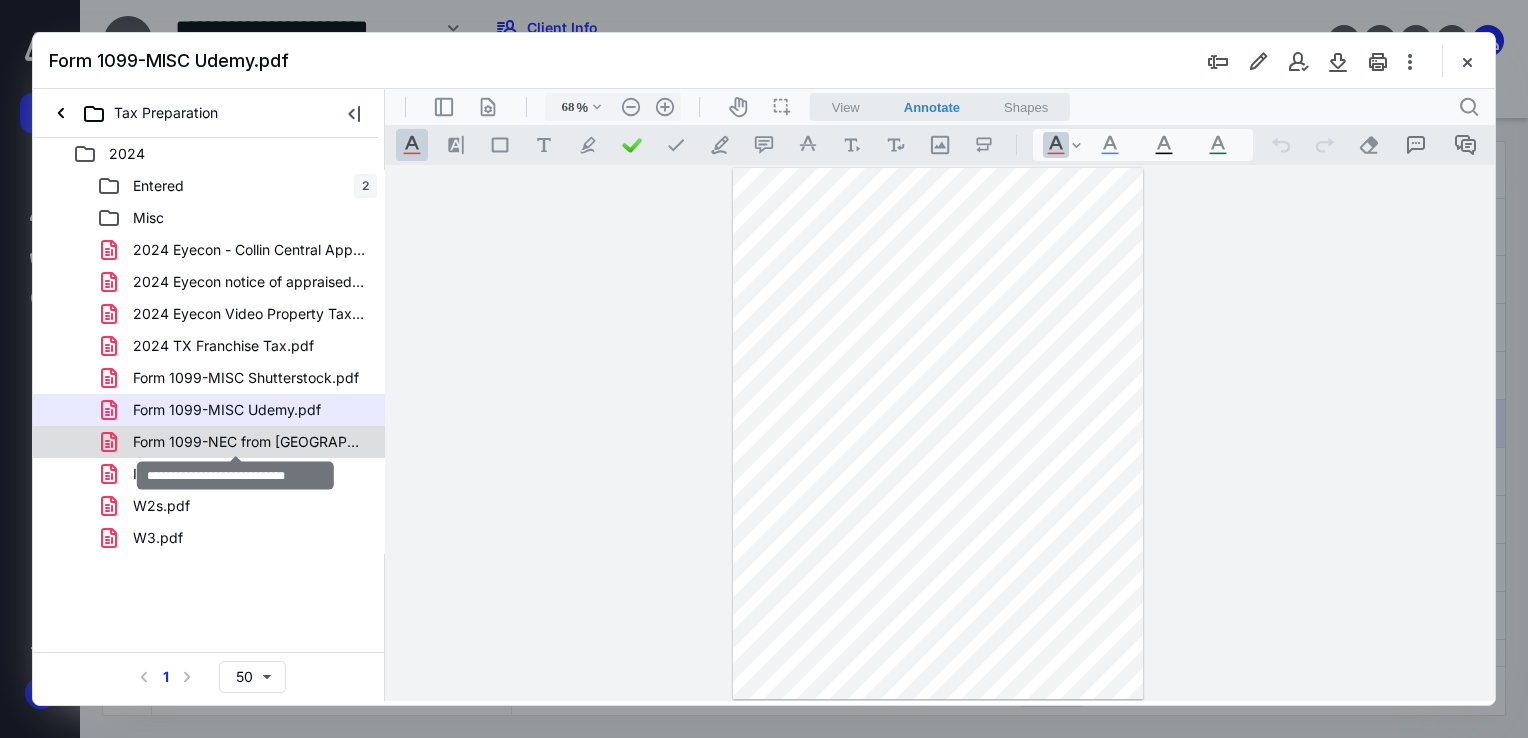 click on "Form 1099-NEC from [GEOGRAPHIC_DATA]pdf" at bounding box center [249, 442] 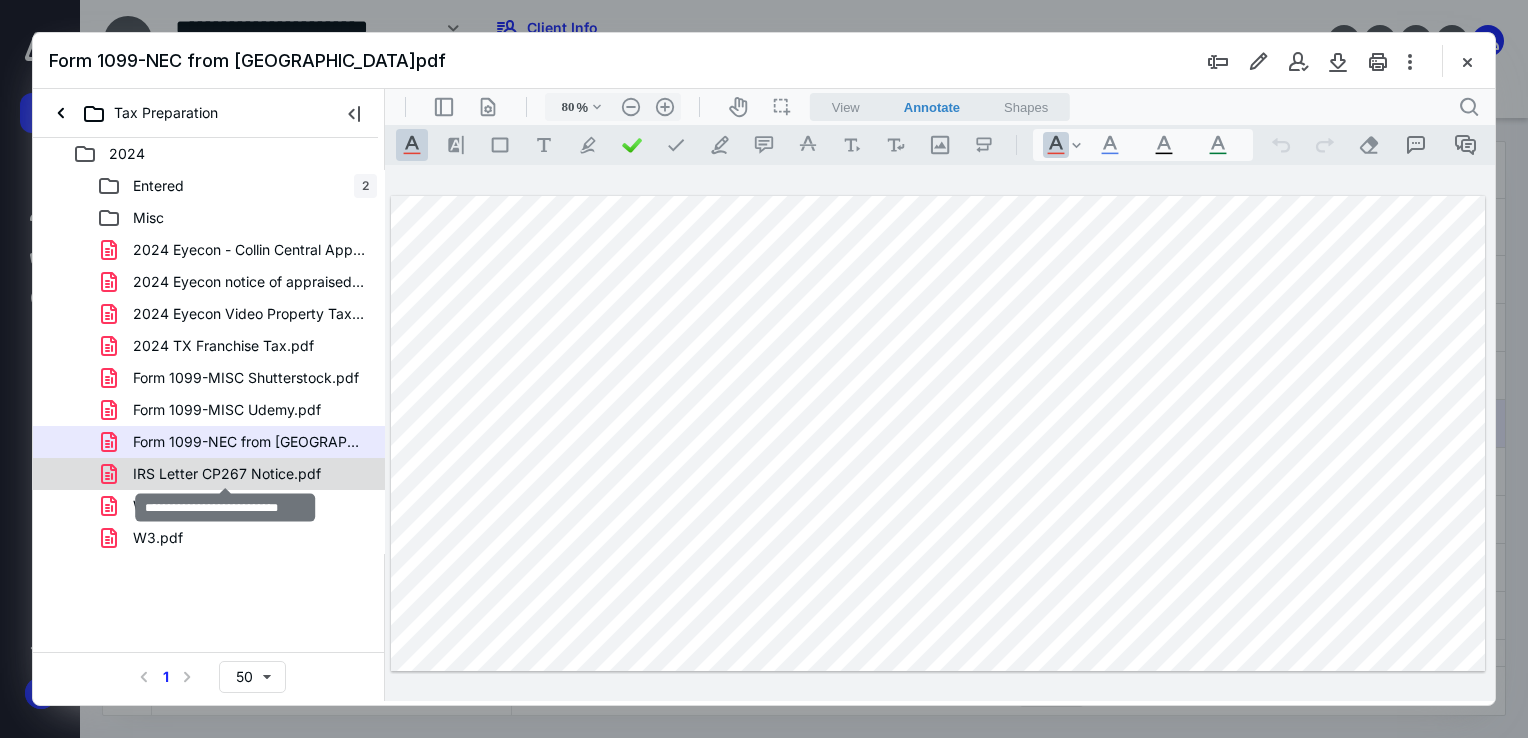 click on "IRS Letter CP267 Notice.pdf" at bounding box center [227, 474] 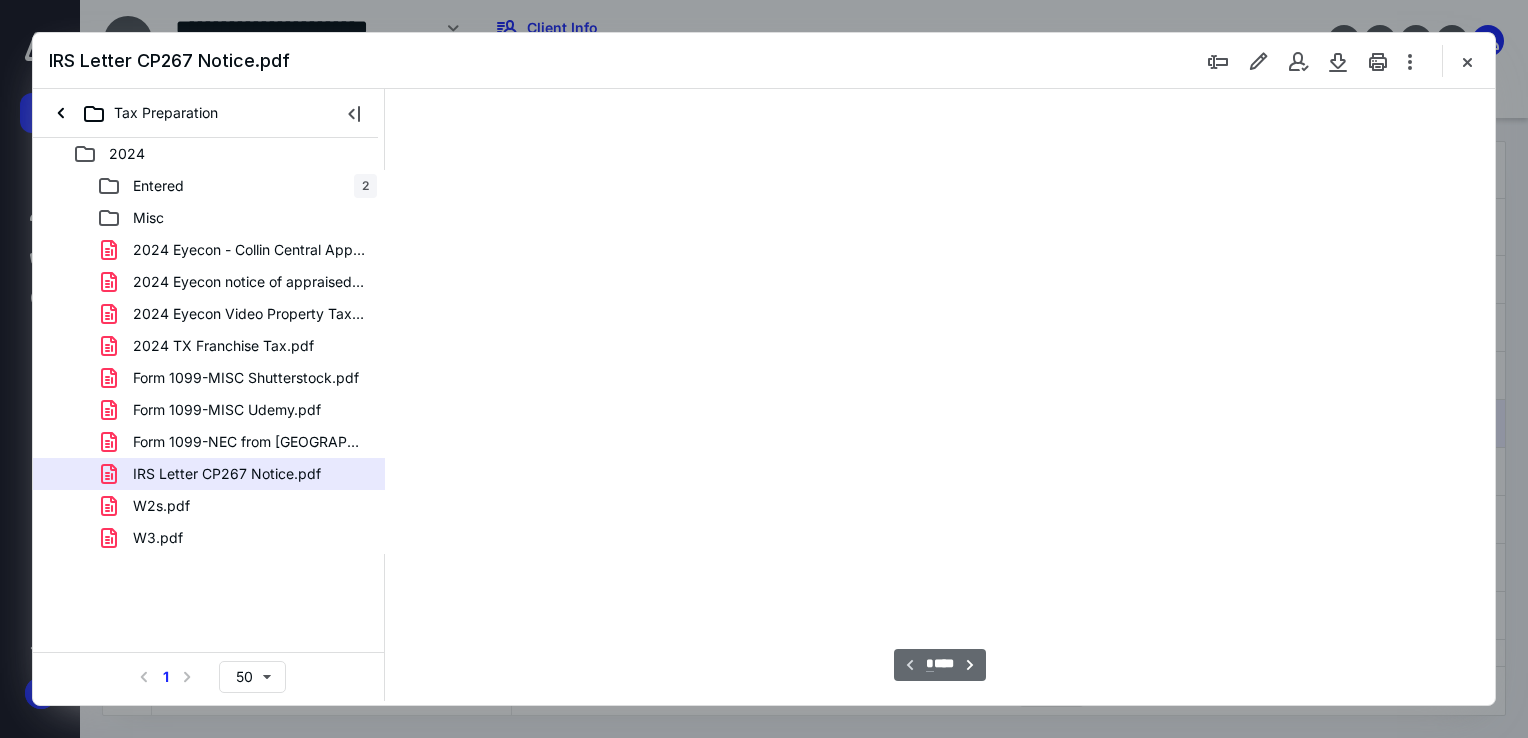 scroll, scrollTop: 79, scrollLeft: 0, axis: vertical 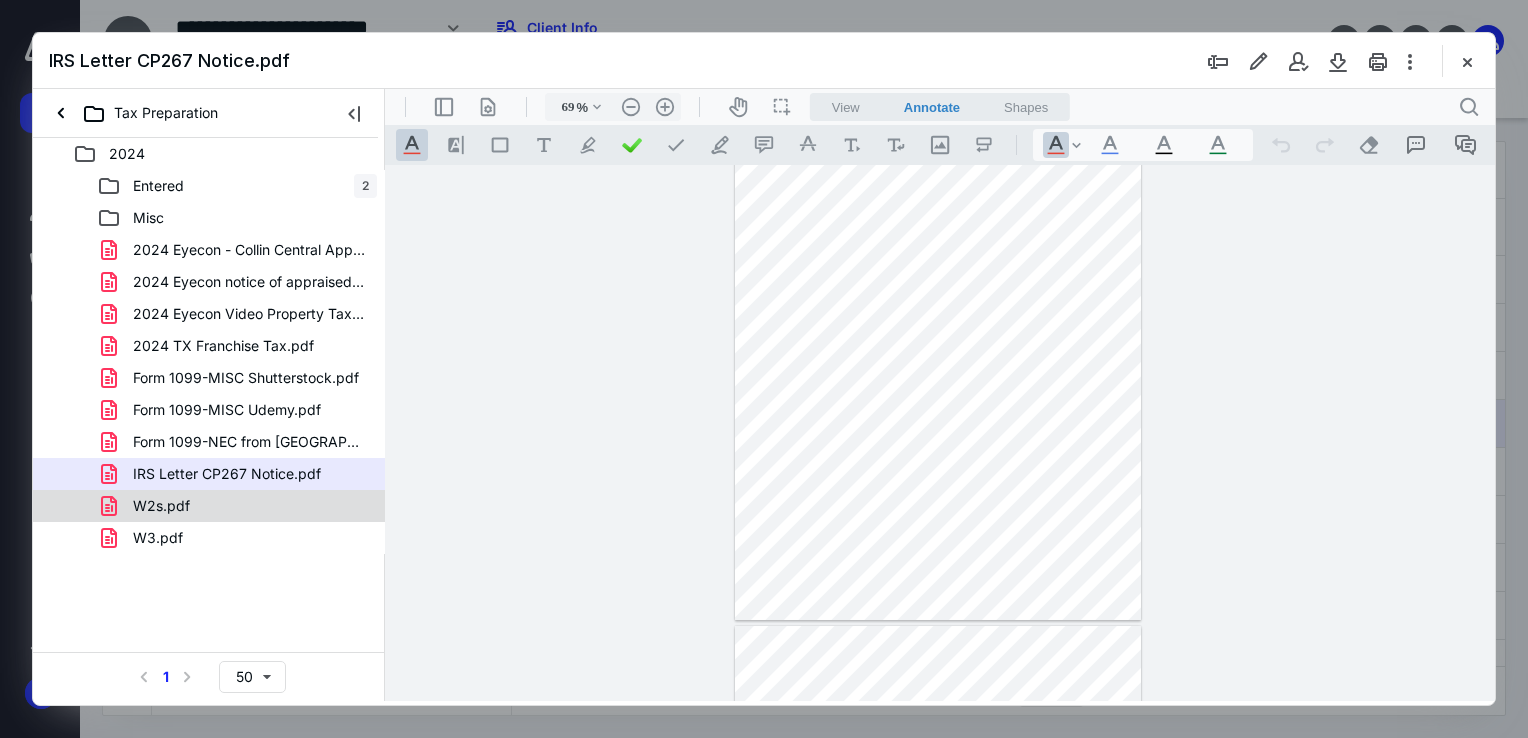 click on "W2s.pdf" at bounding box center [237, 506] 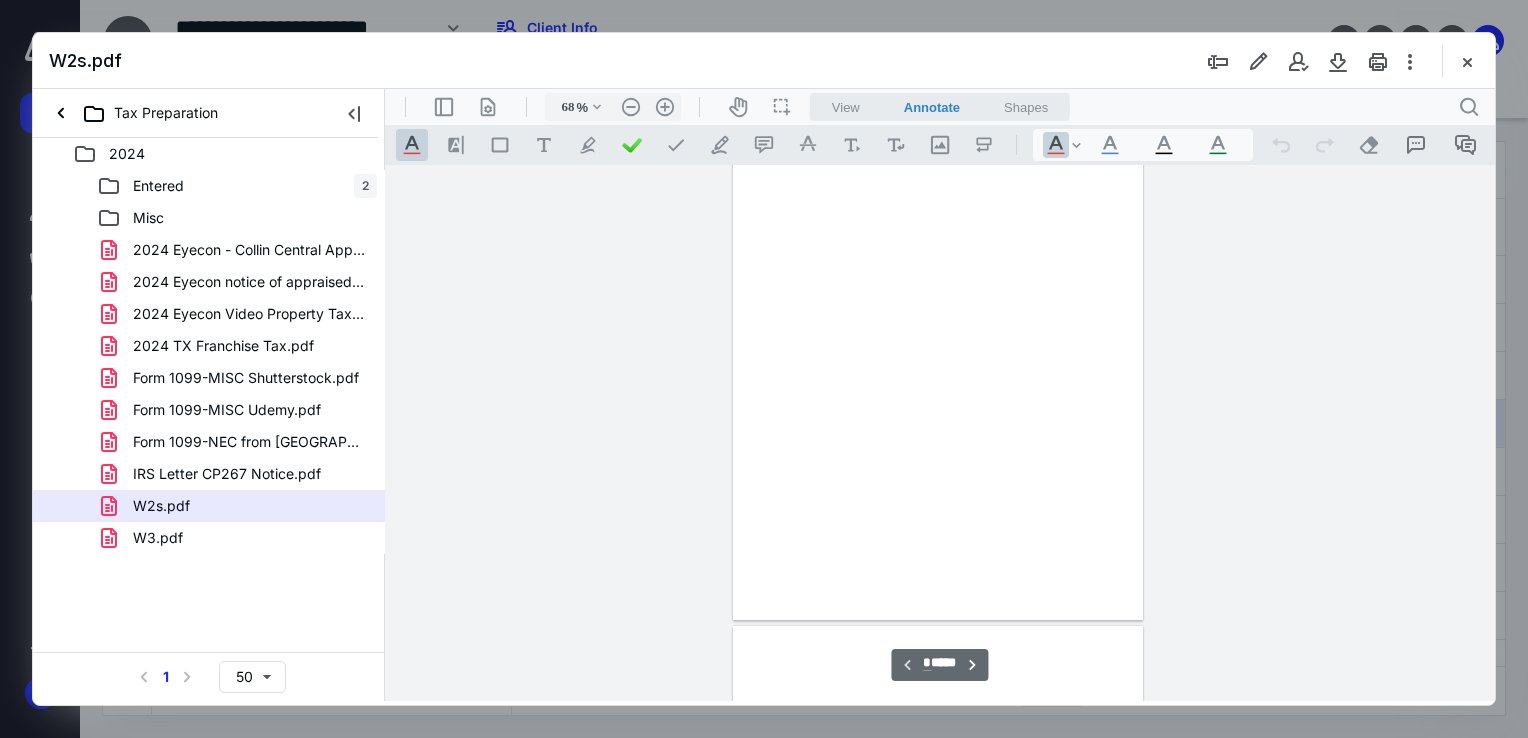 scroll, scrollTop: 79, scrollLeft: 0, axis: vertical 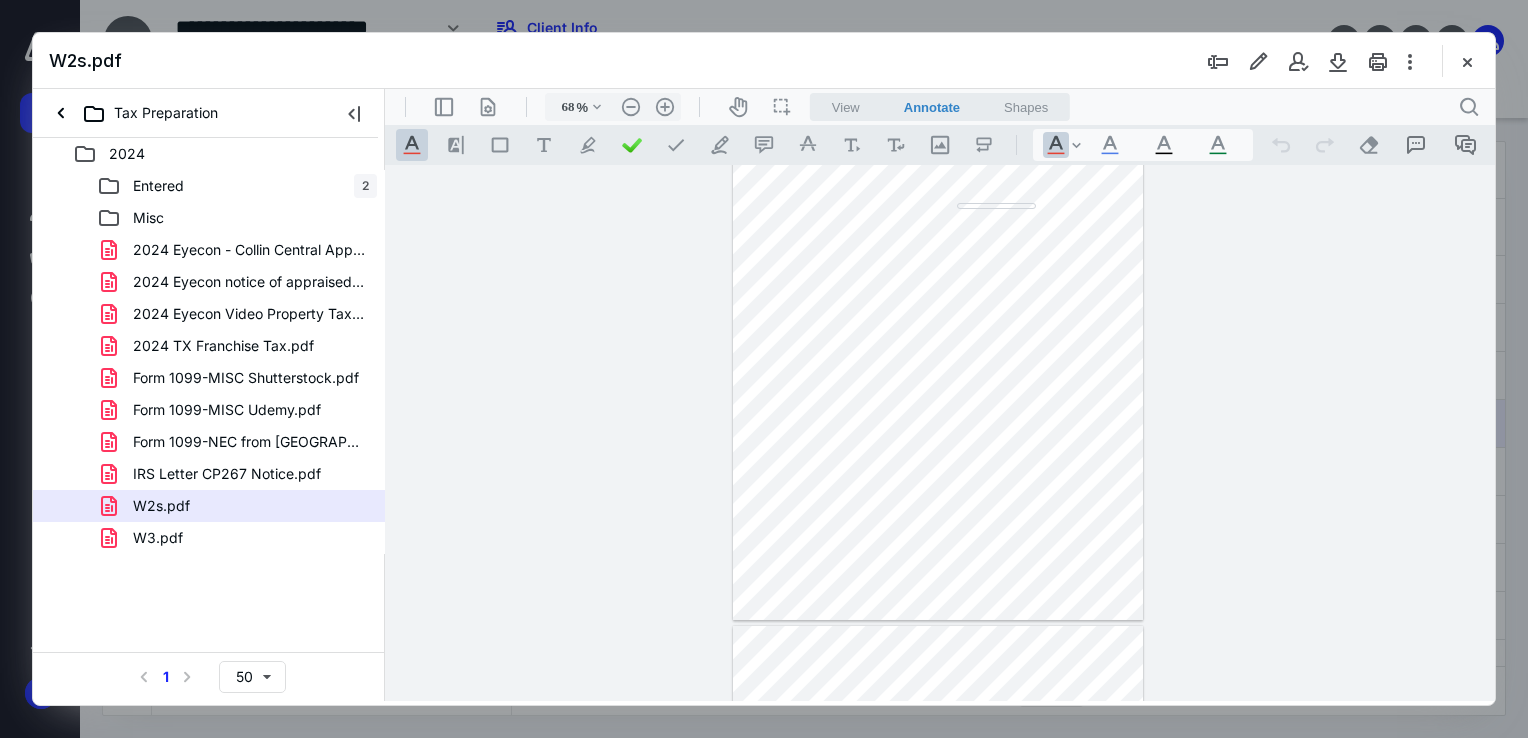 click on "W3.pdf" at bounding box center (237, 538) 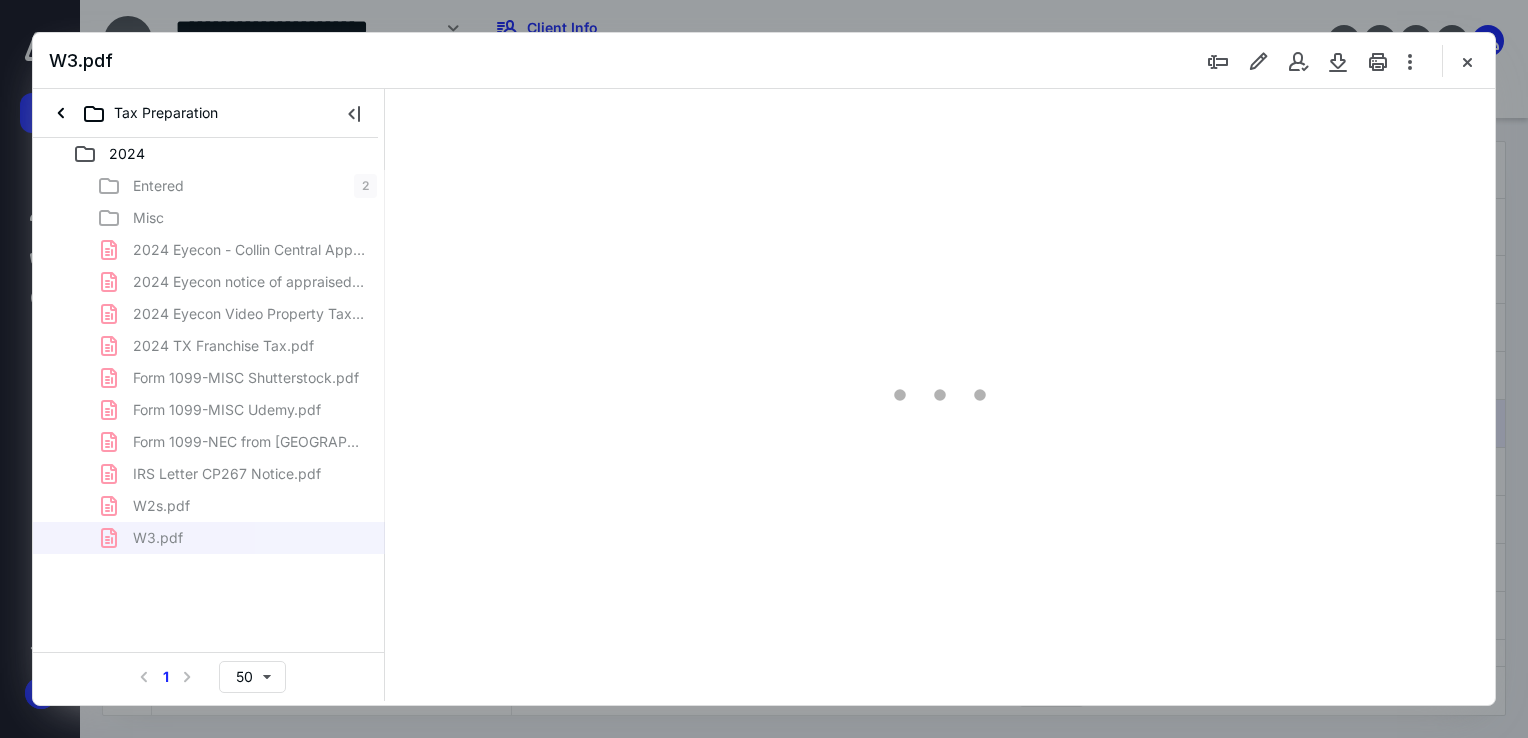 type on "68" 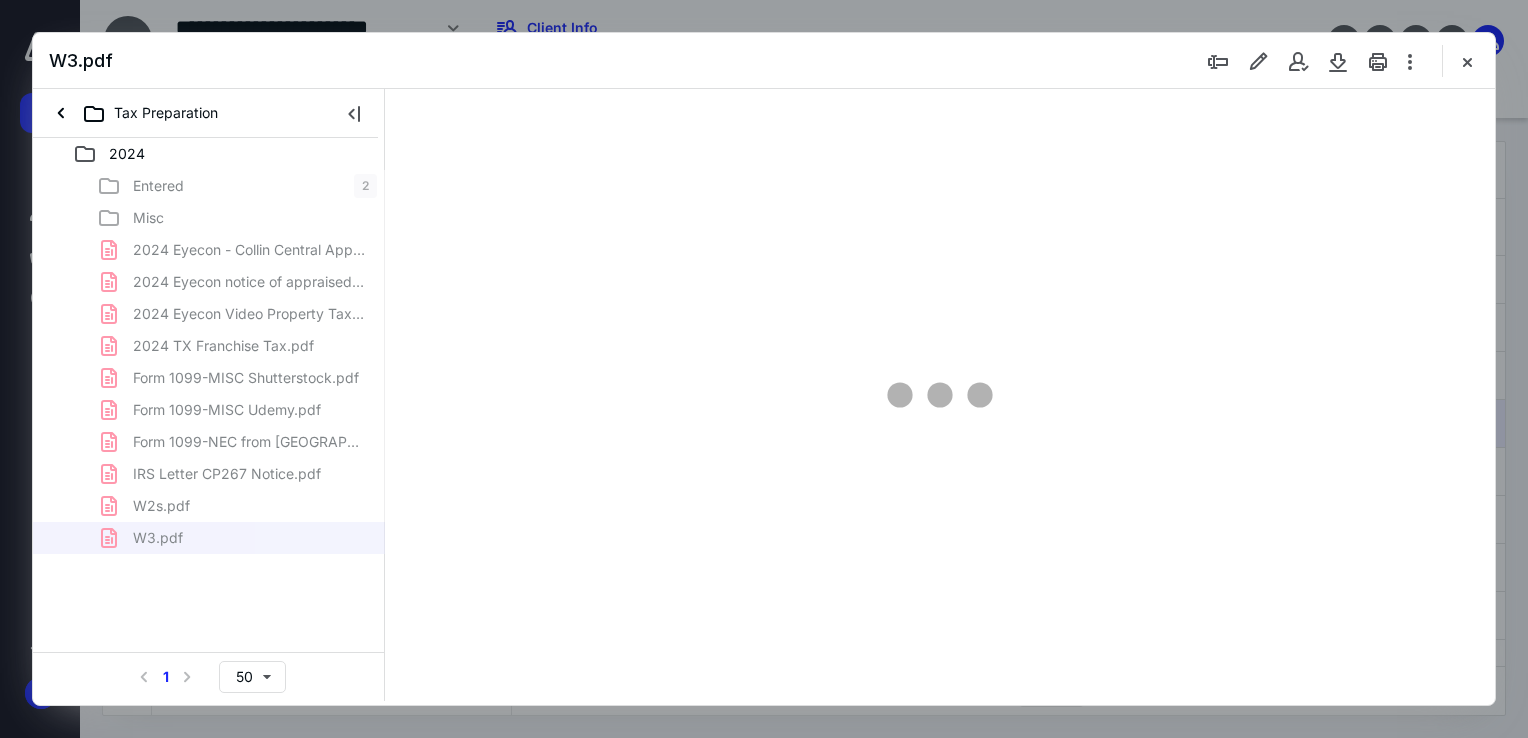scroll, scrollTop: 0, scrollLeft: 0, axis: both 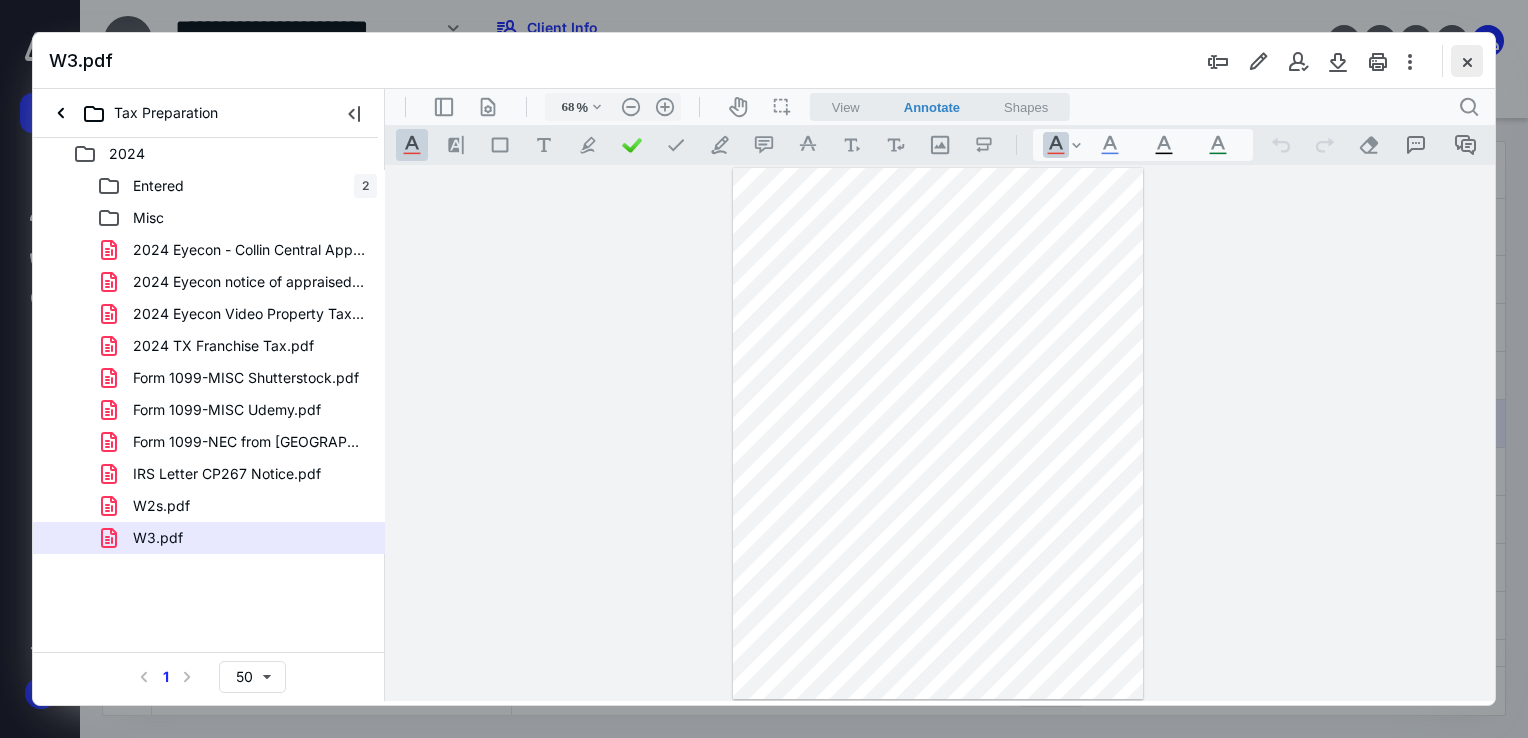 click at bounding box center [1467, 61] 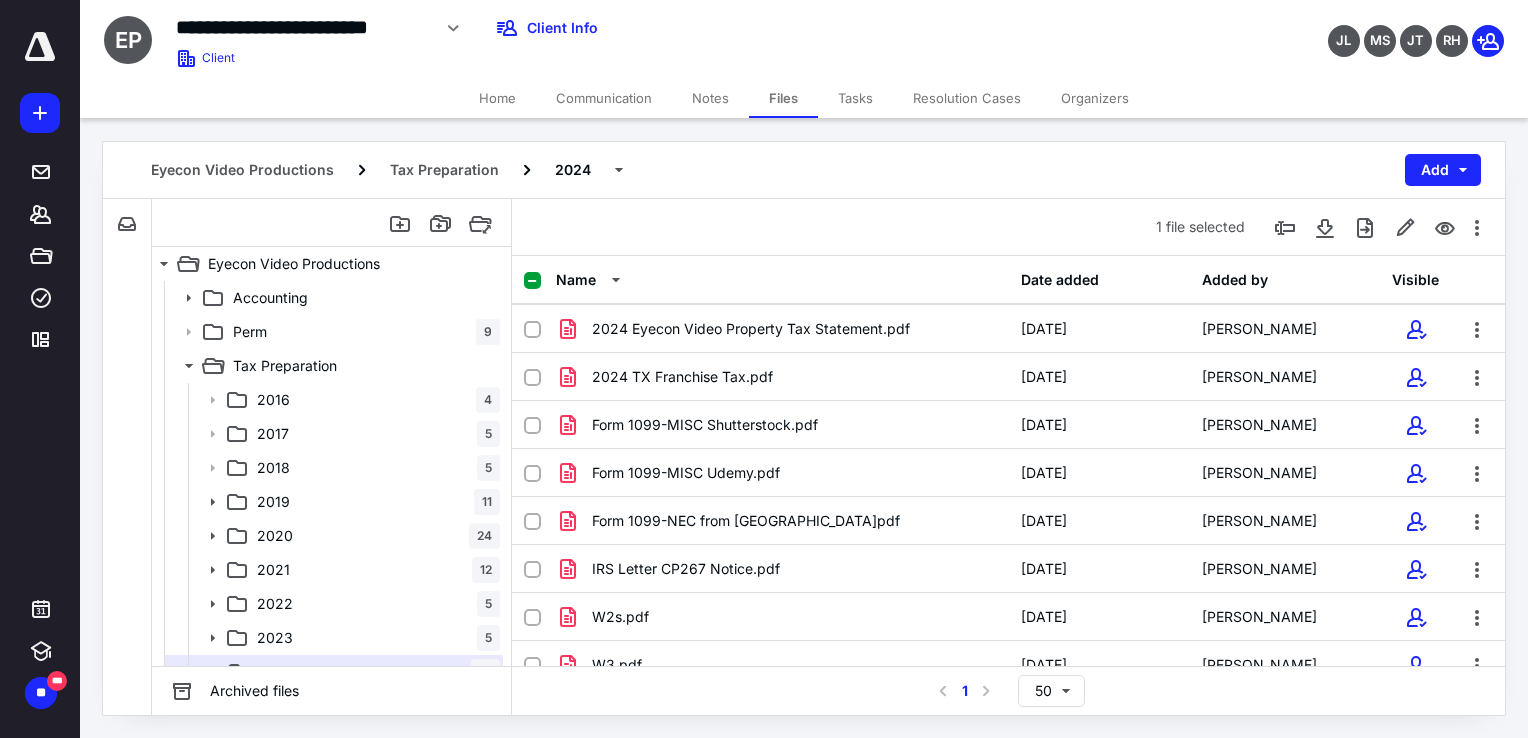scroll, scrollTop: 210, scrollLeft: 0, axis: vertical 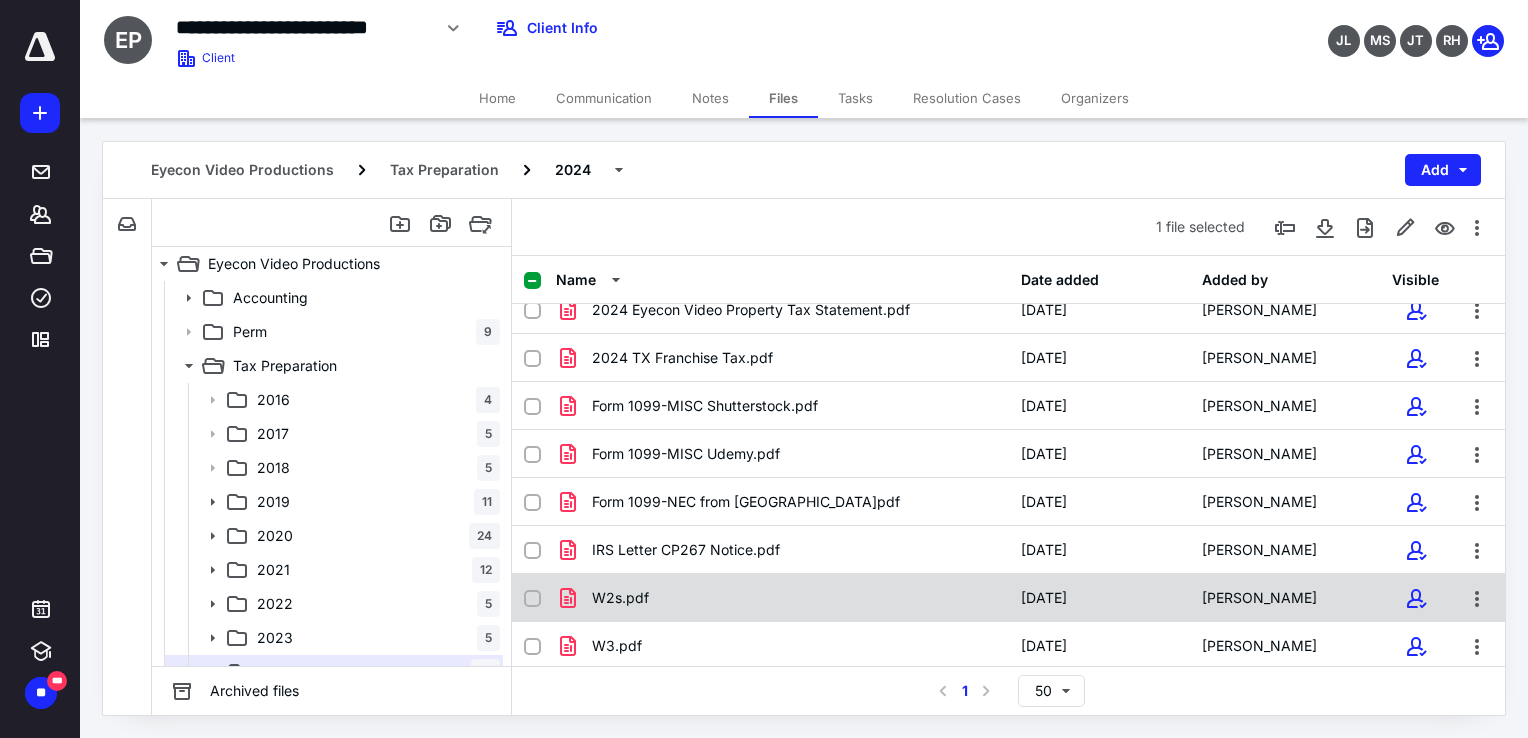 click on "W2s.pdf" at bounding box center (782, 598) 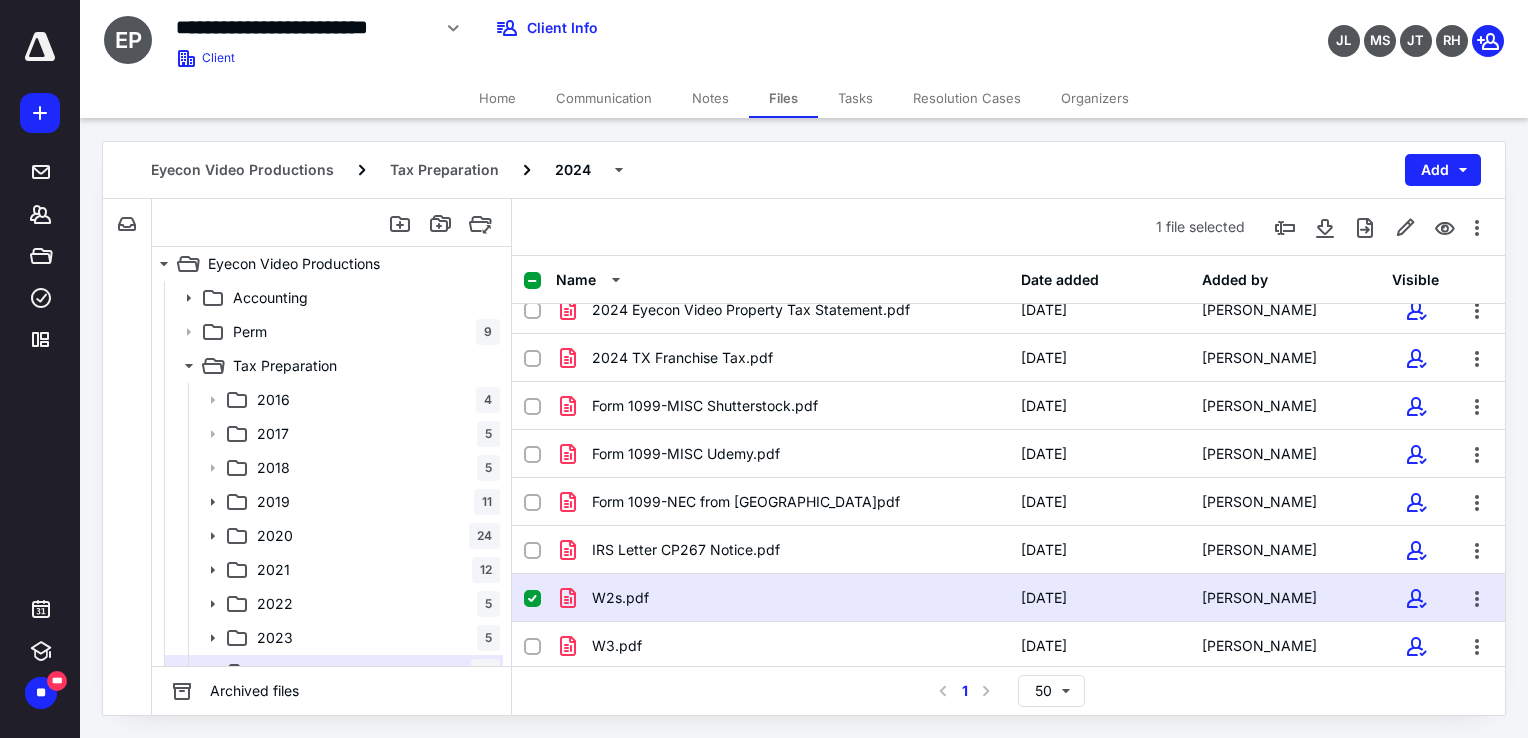 click on "W2s.pdf" at bounding box center [782, 598] 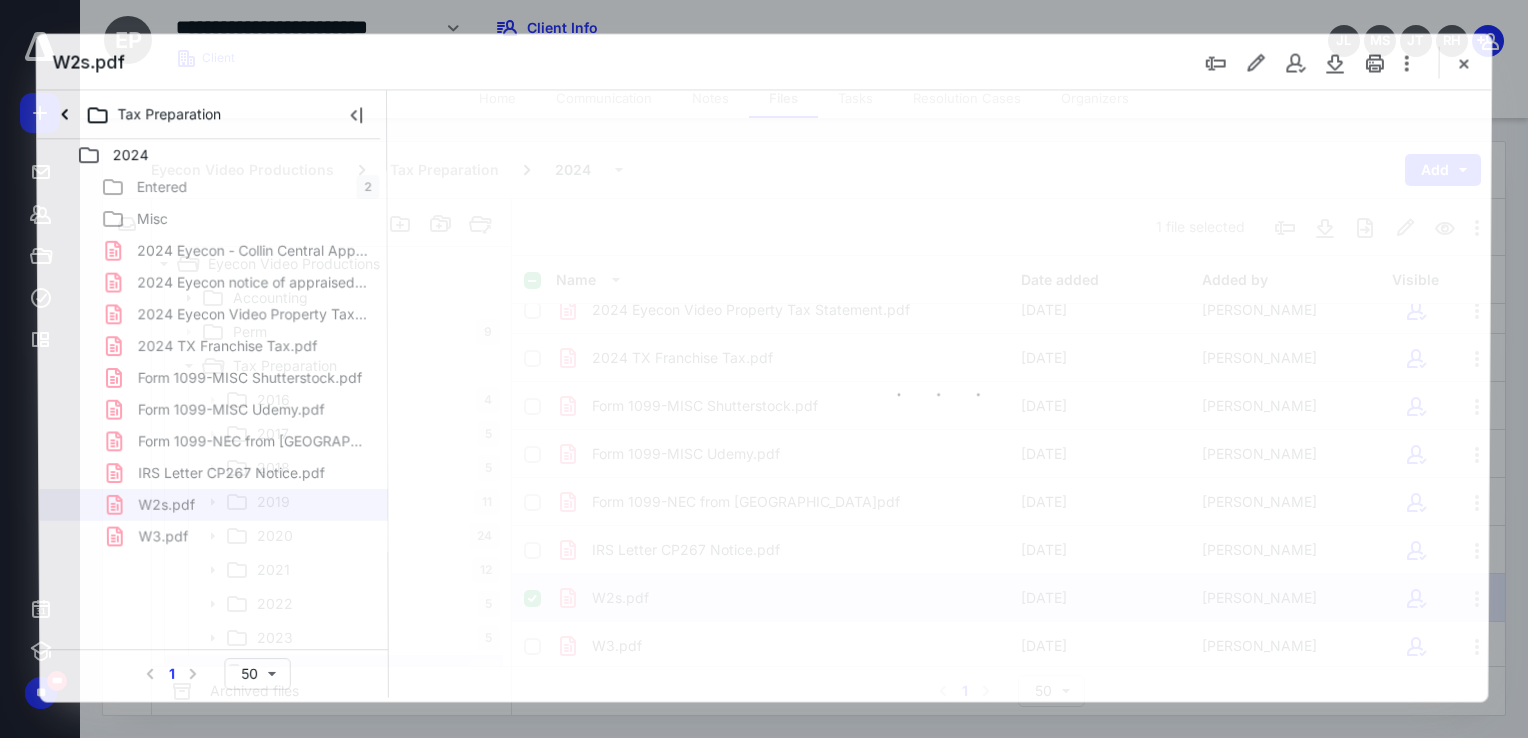 scroll, scrollTop: 0, scrollLeft: 0, axis: both 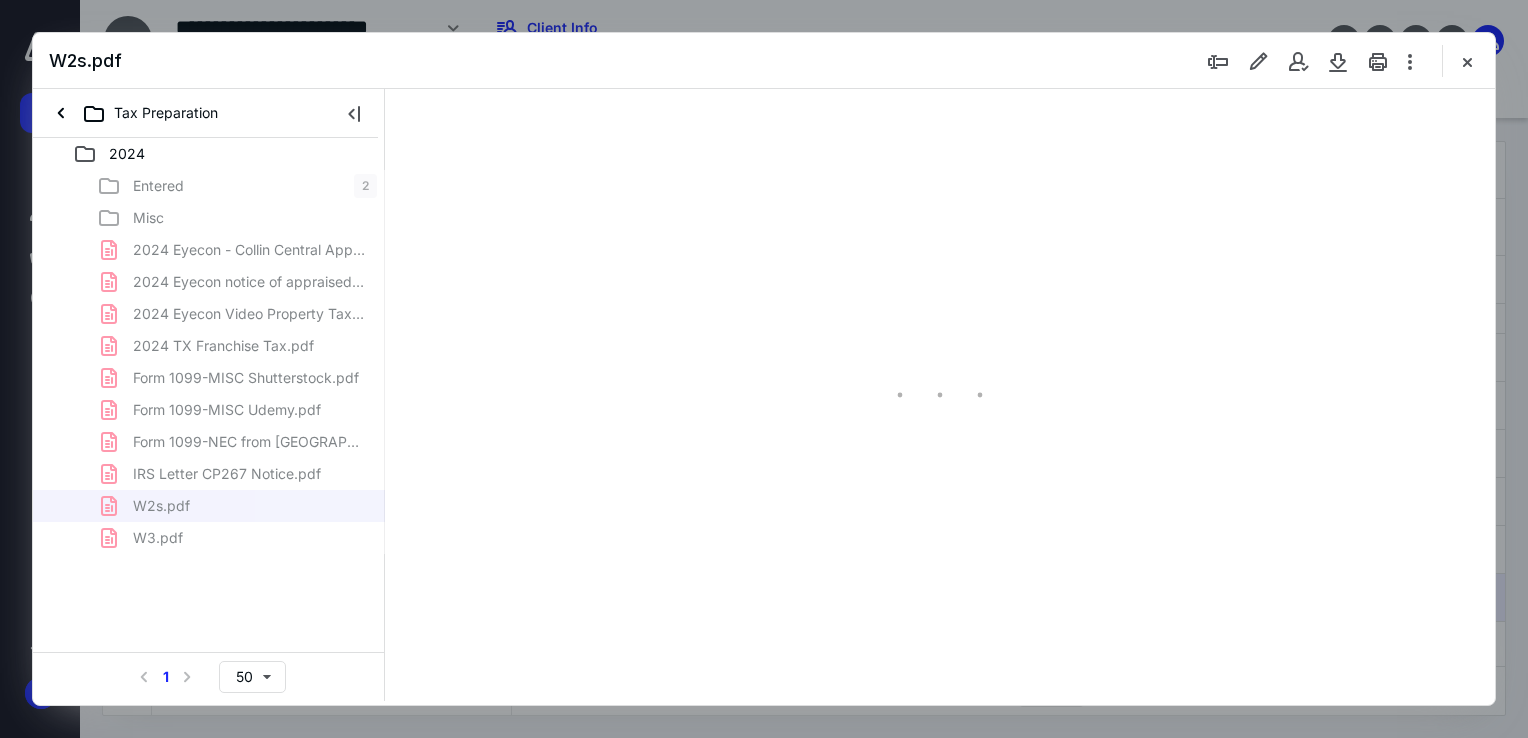 type on "68" 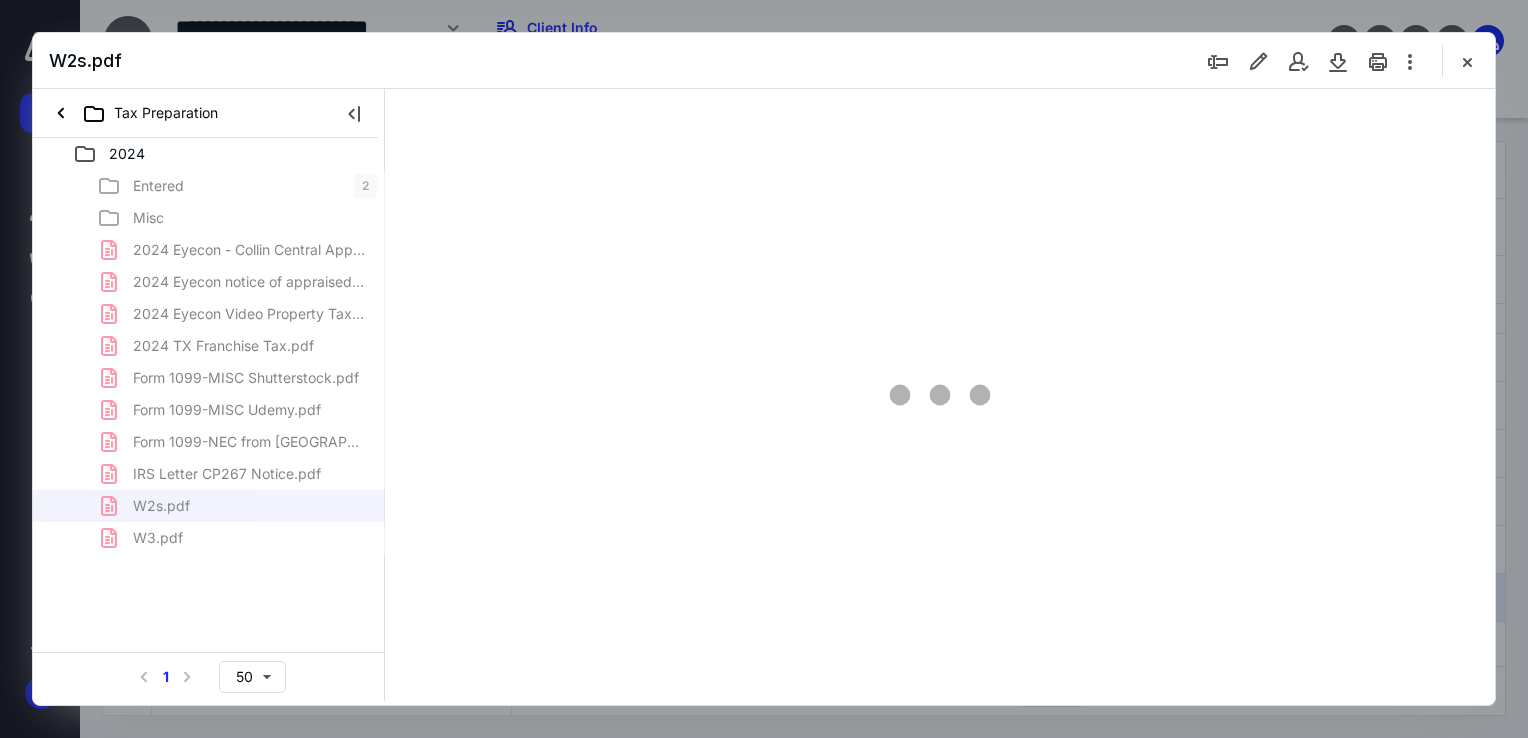 scroll, scrollTop: 79, scrollLeft: 0, axis: vertical 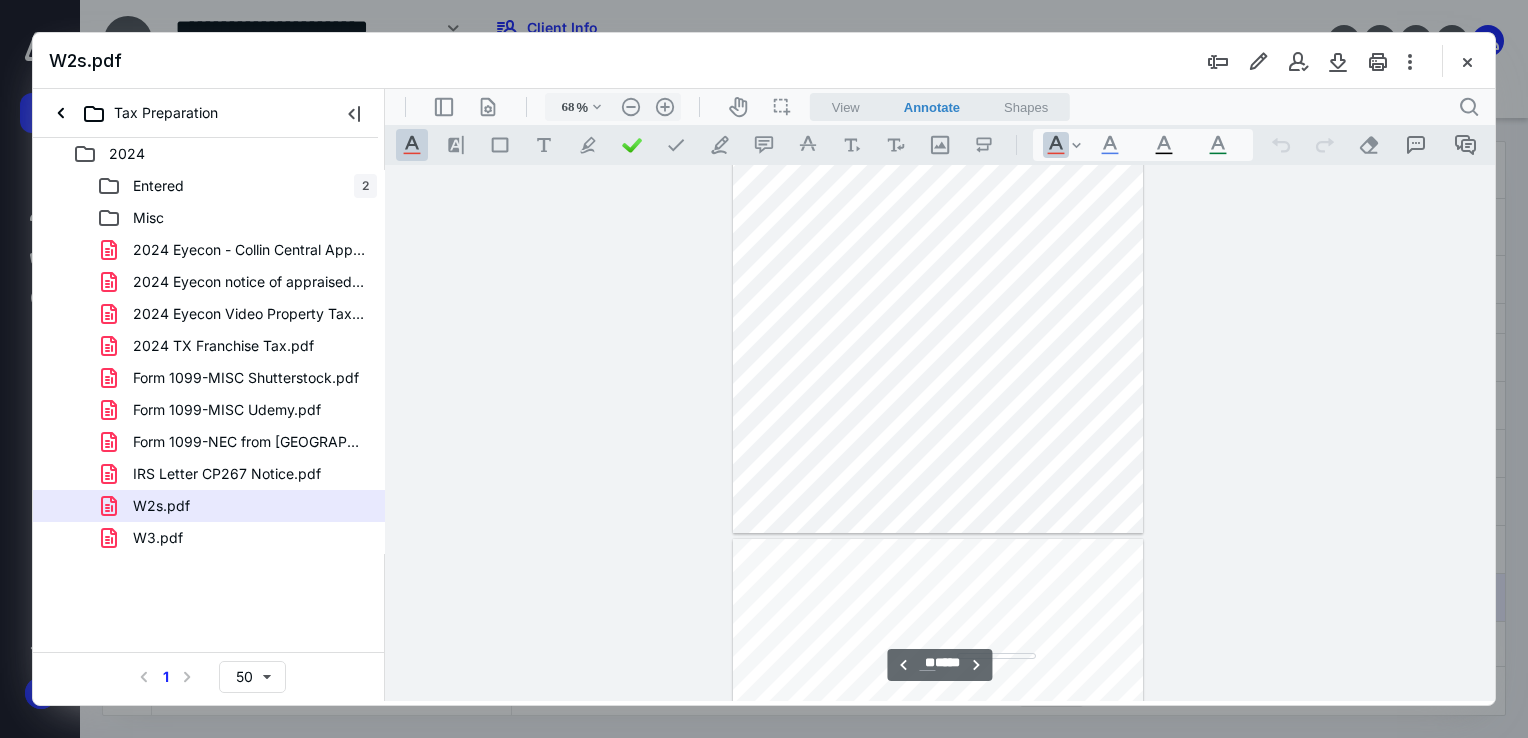type on "**" 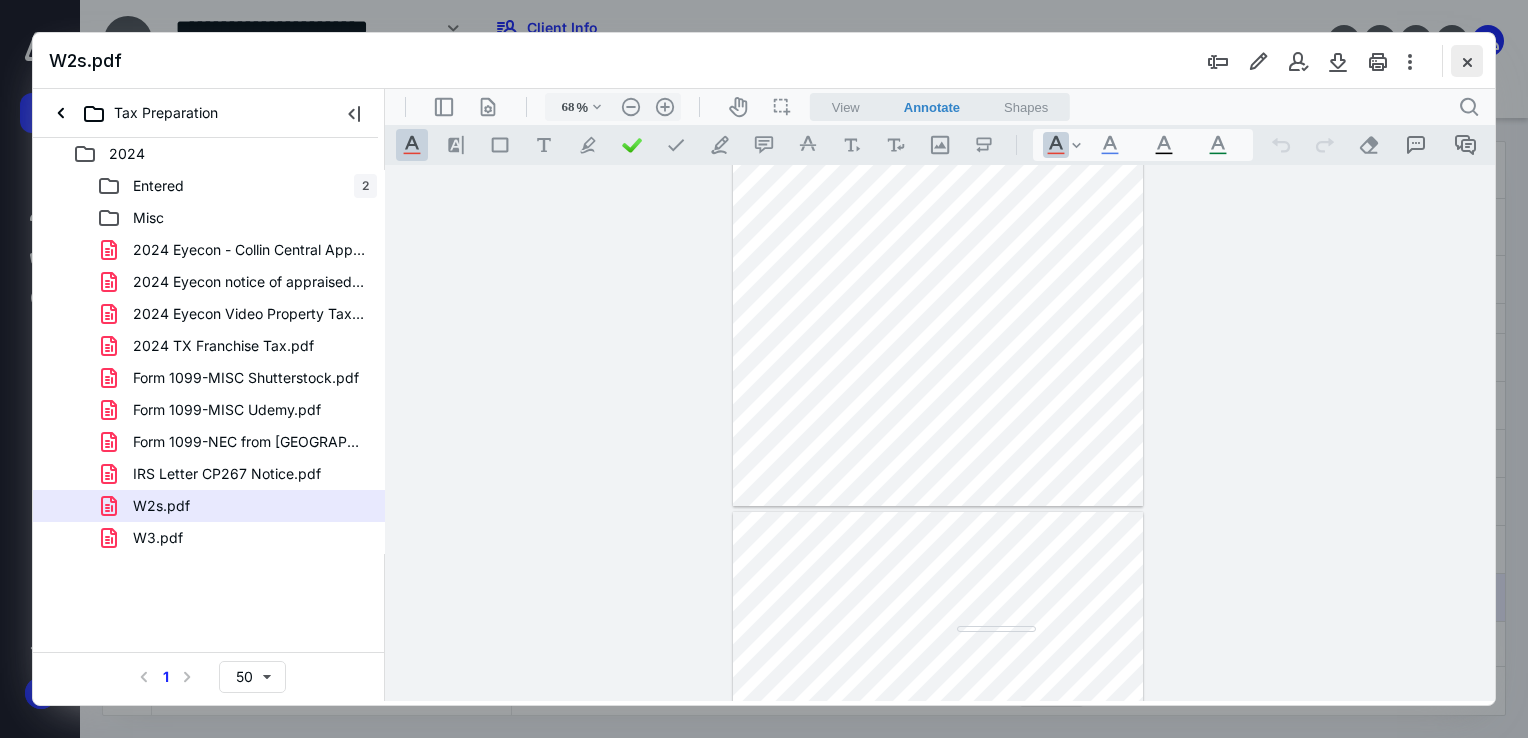 click at bounding box center [1467, 61] 